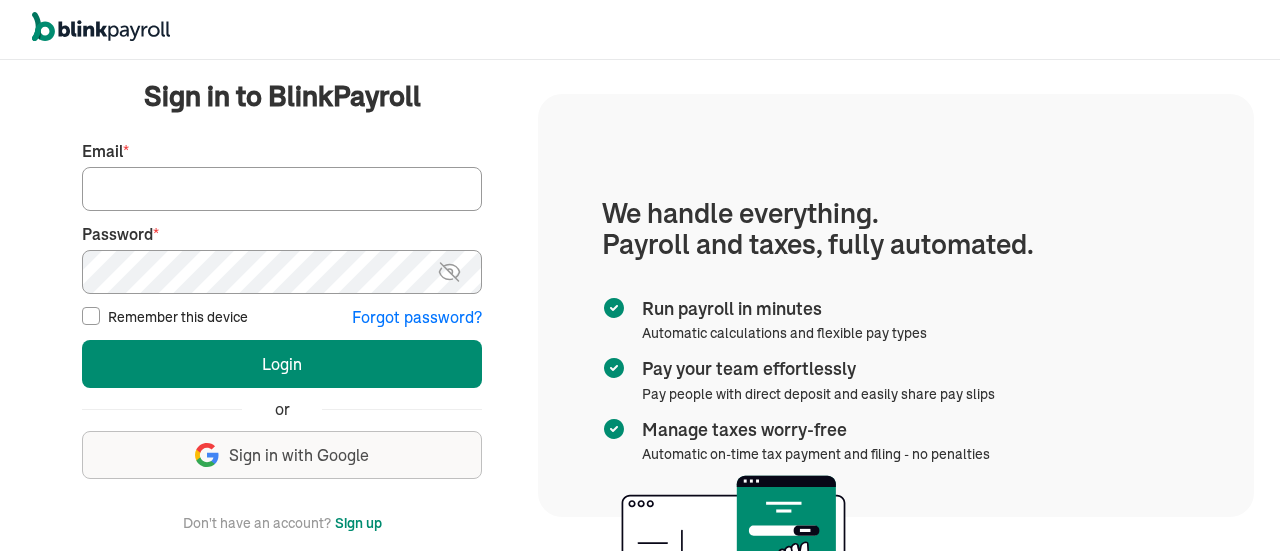 scroll, scrollTop: 0, scrollLeft: 0, axis: both 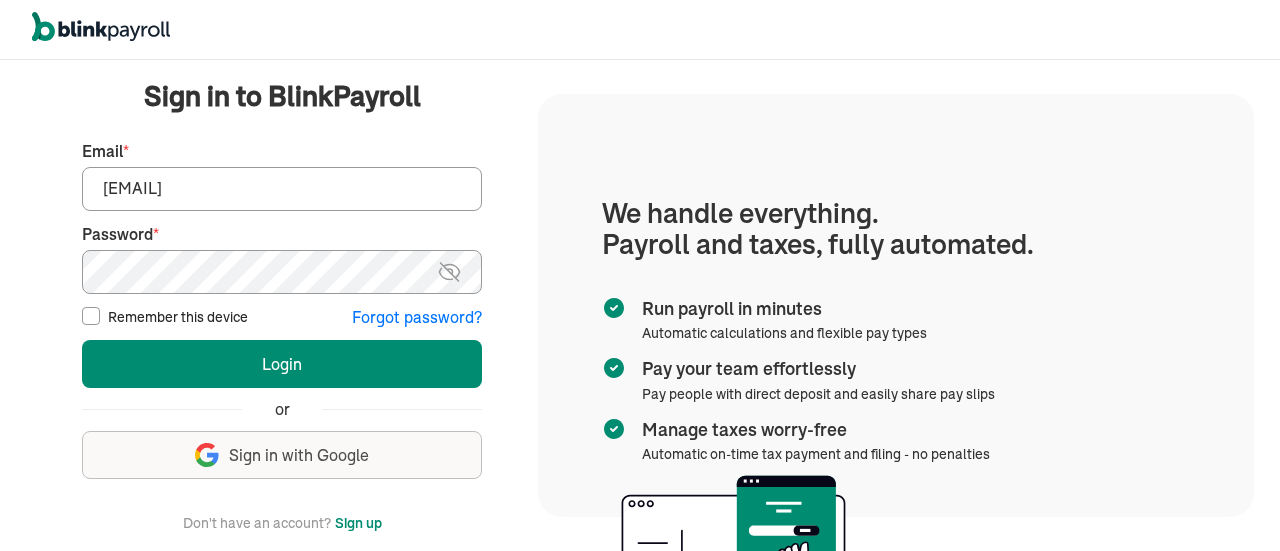 type on "ashabiyi@wallaydolsh.com" 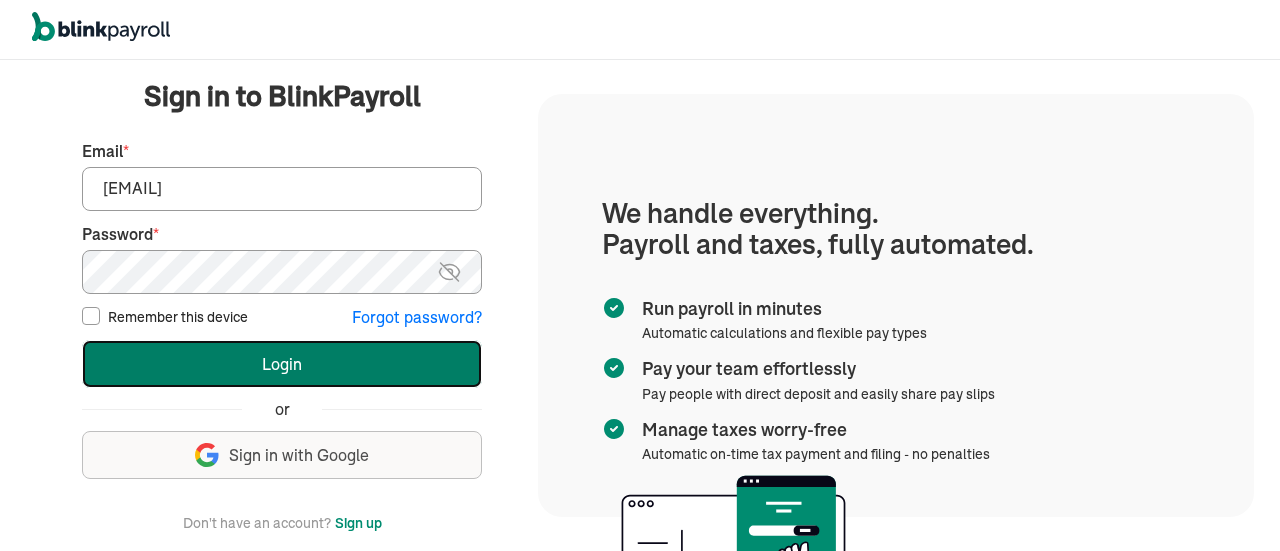 click on "Login" at bounding box center [282, 364] 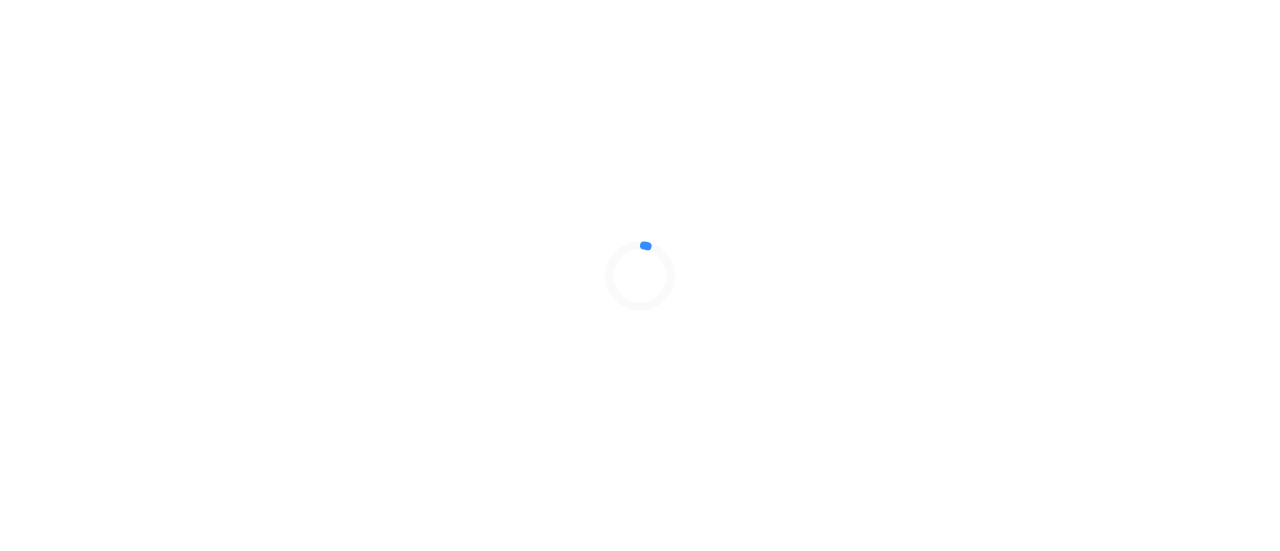 scroll, scrollTop: 0, scrollLeft: 0, axis: both 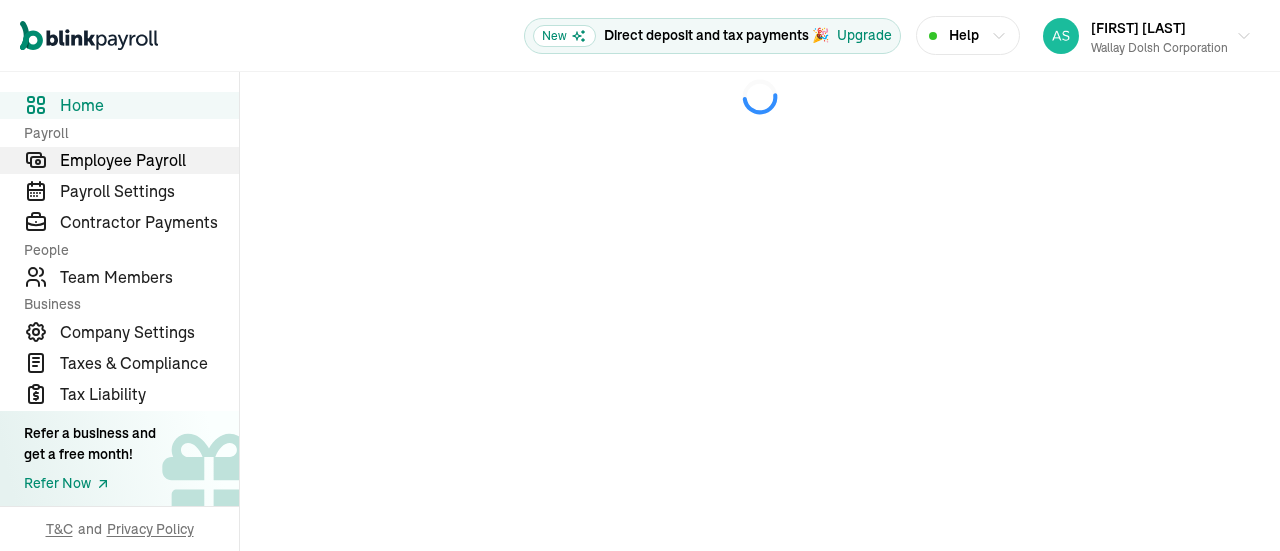 click on "Employee Payroll" at bounding box center (149, 160) 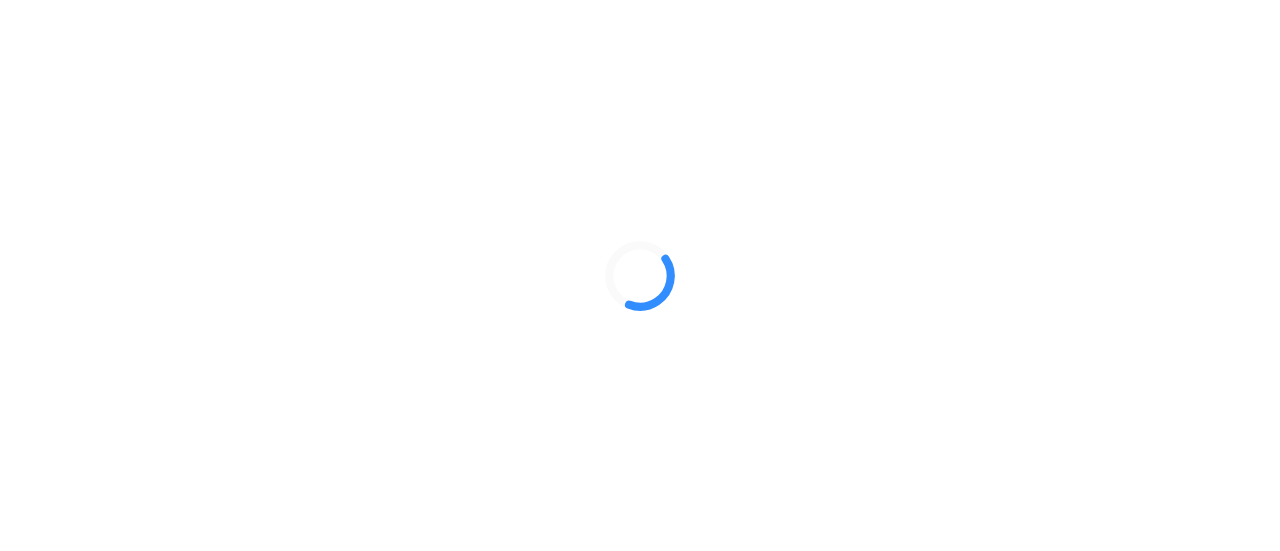 scroll, scrollTop: 0, scrollLeft: 0, axis: both 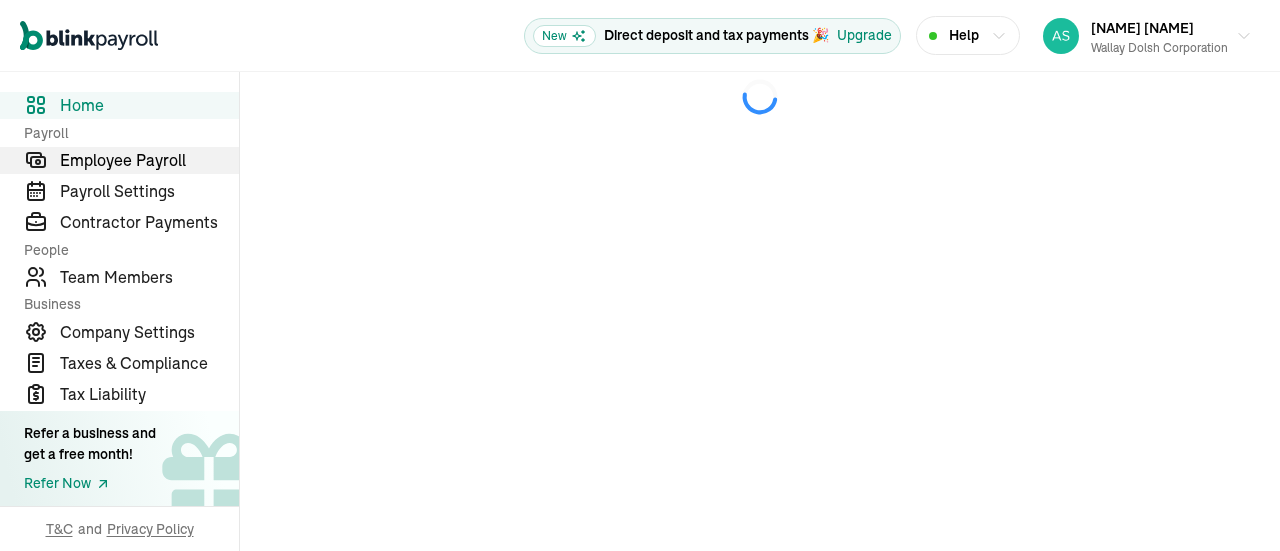 click on "Employee Payroll" at bounding box center (149, 160) 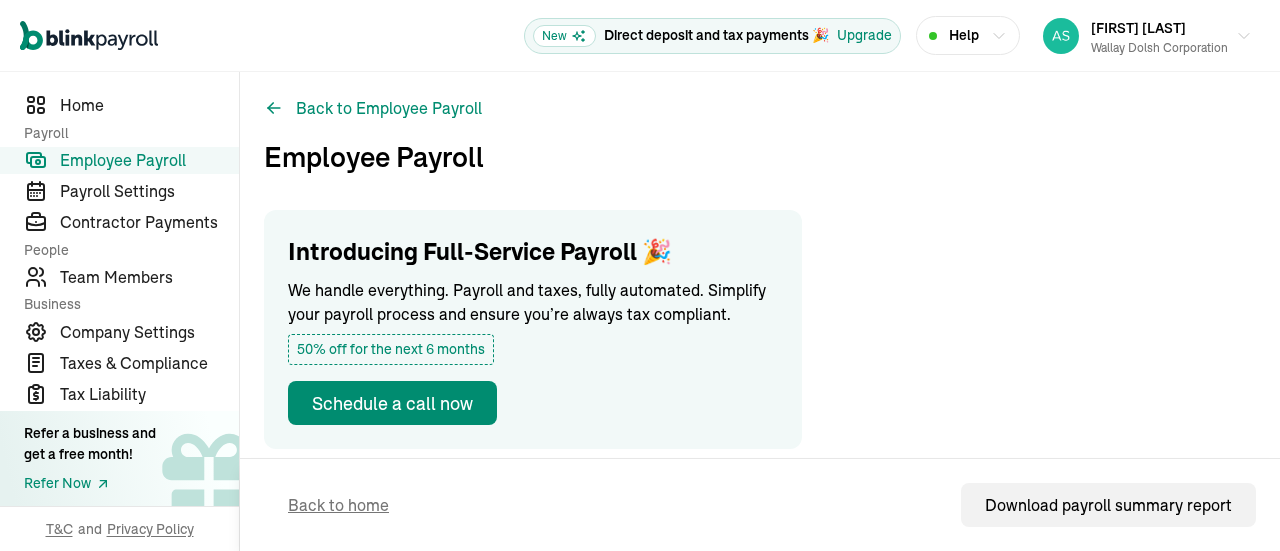 scroll, scrollTop: 0, scrollLeft: 0, axis: both 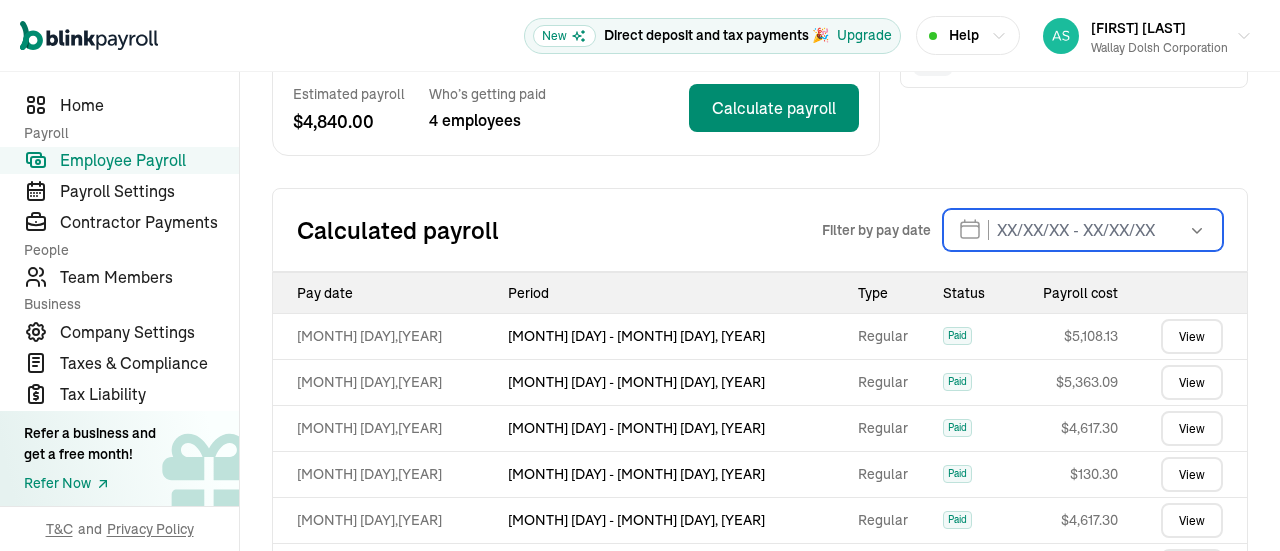 click at bounding box center (1083, 230) 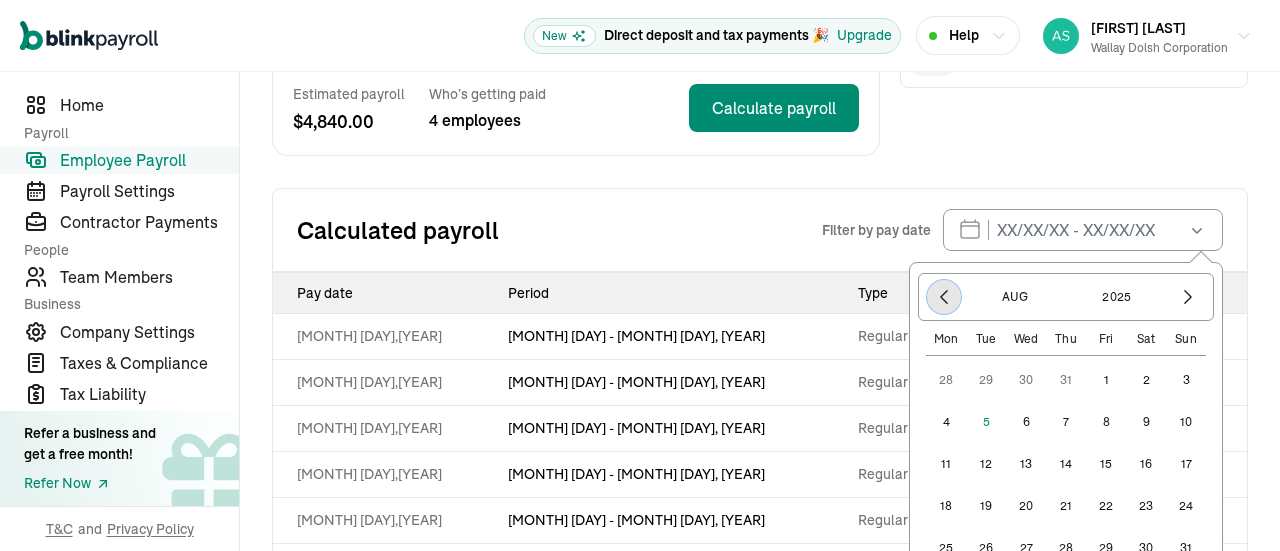 click 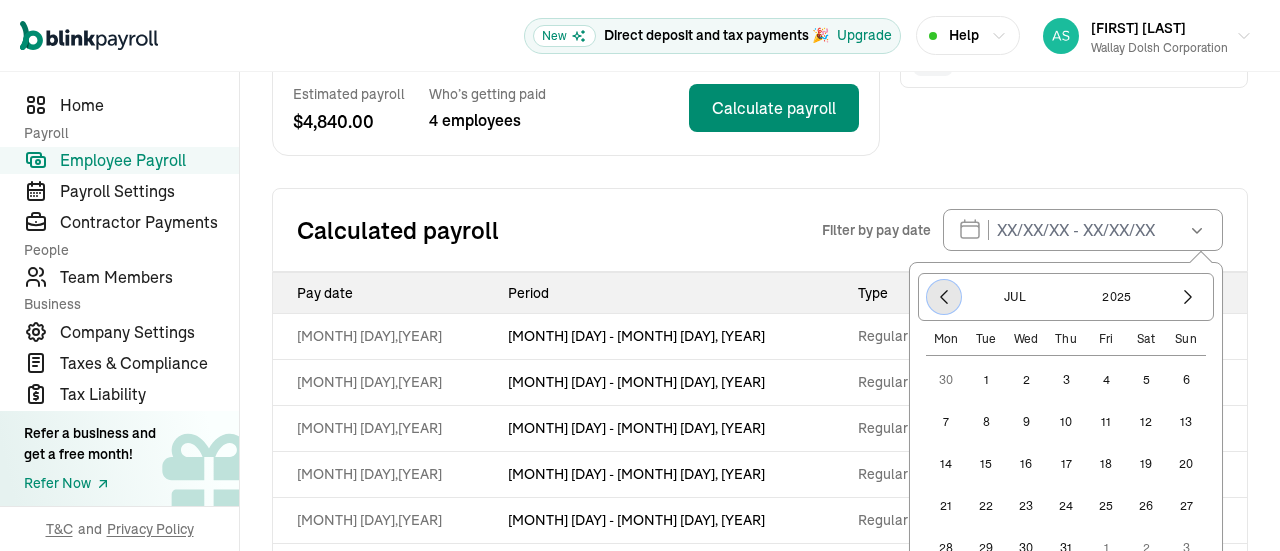 click 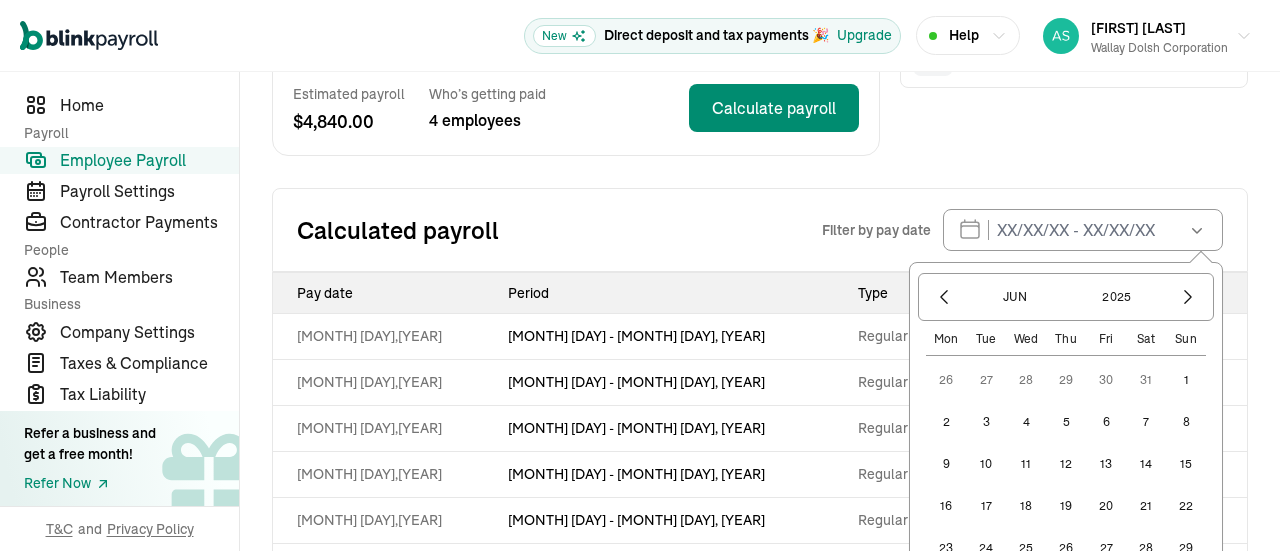 click on "1" at bounding box center (1186, 380) 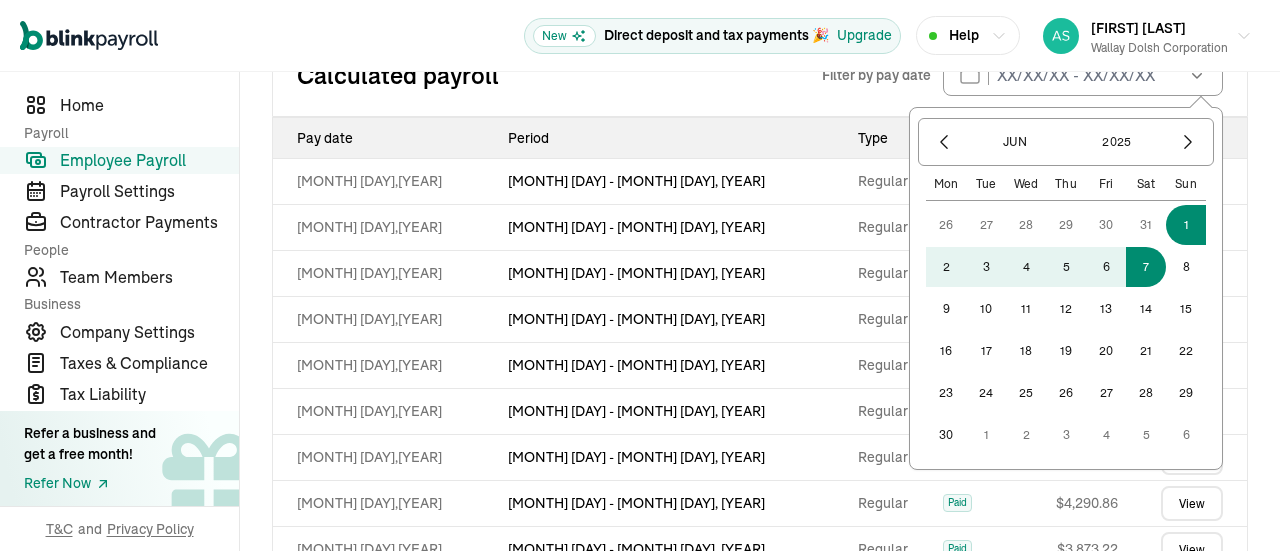 scroll, scrollTop: 561, scrollLeft: 0, axis: vertical 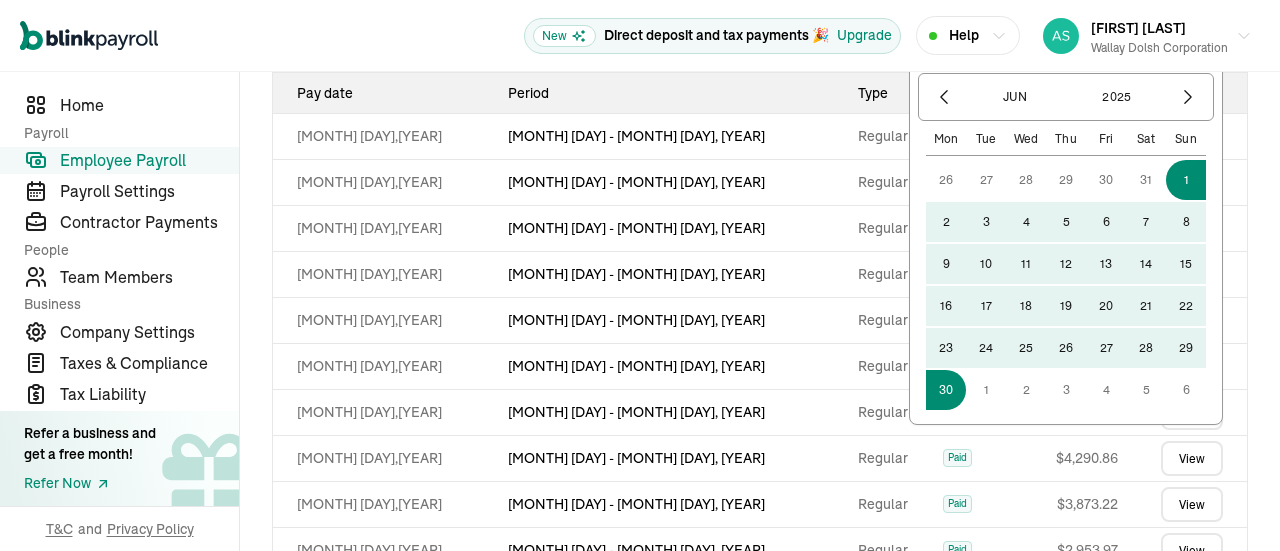 click on "30" at bounding box center [946, 390] 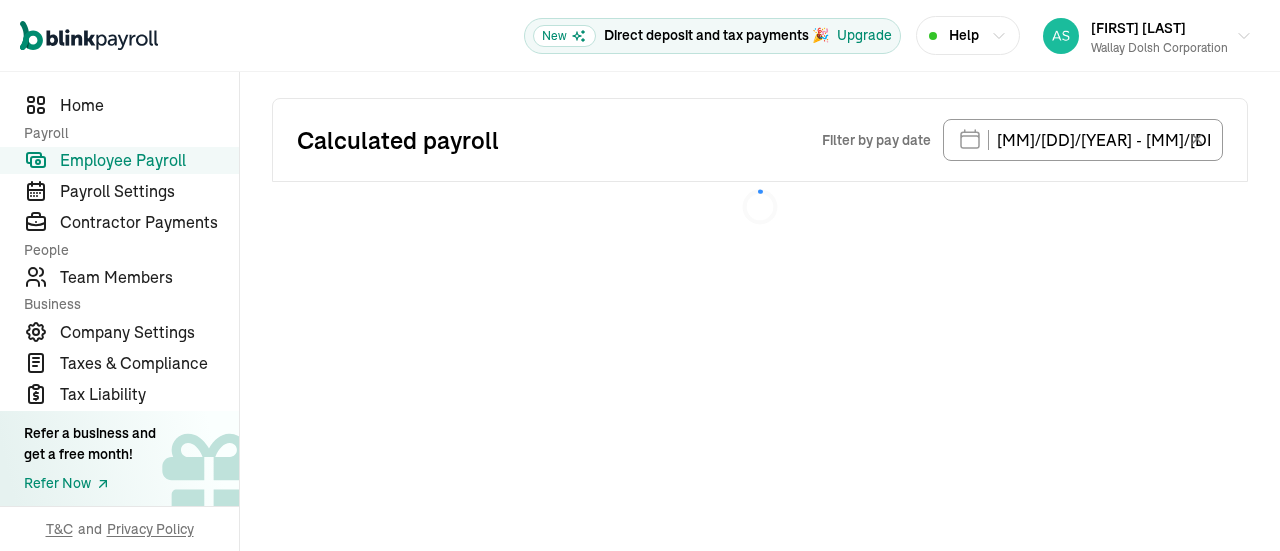 type on "[DATE] - [DATE]" 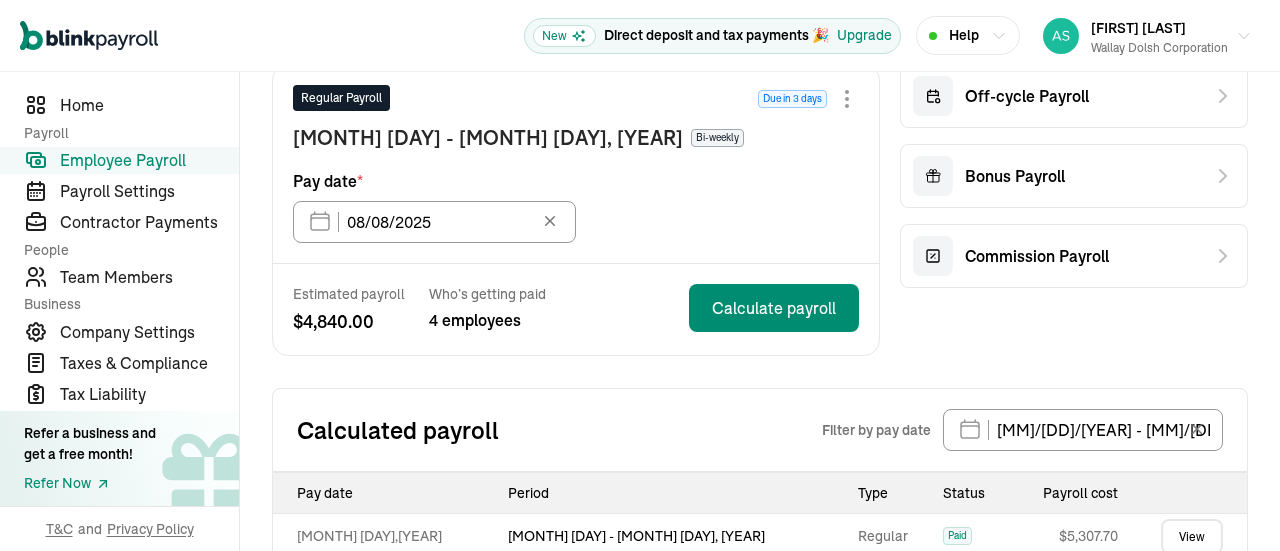 scroll, scrollTop: 244, scrollLeft: 0, axis: vertical 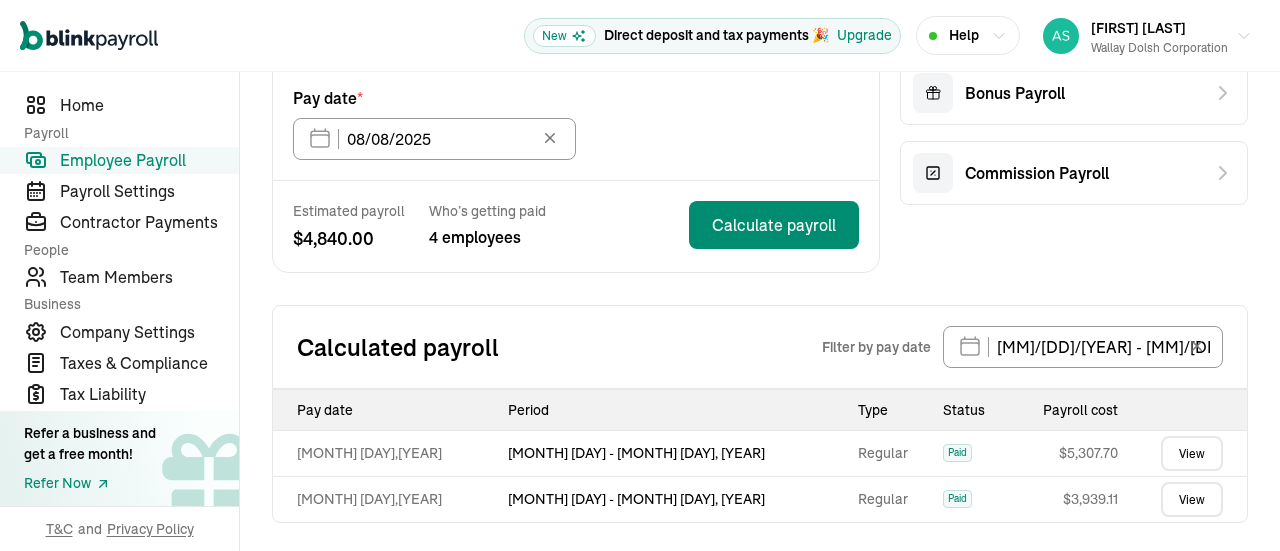 click on "View" at bounding box center (1192, 499) 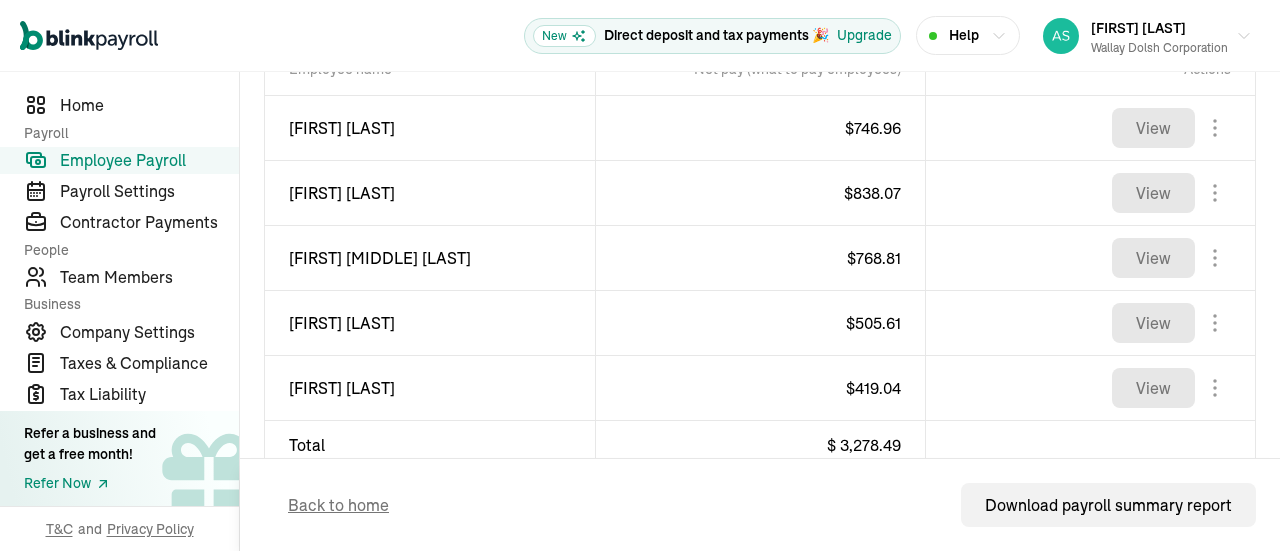 scroll, scrollTop: 800, scrollLeft: 0, axis: vertical 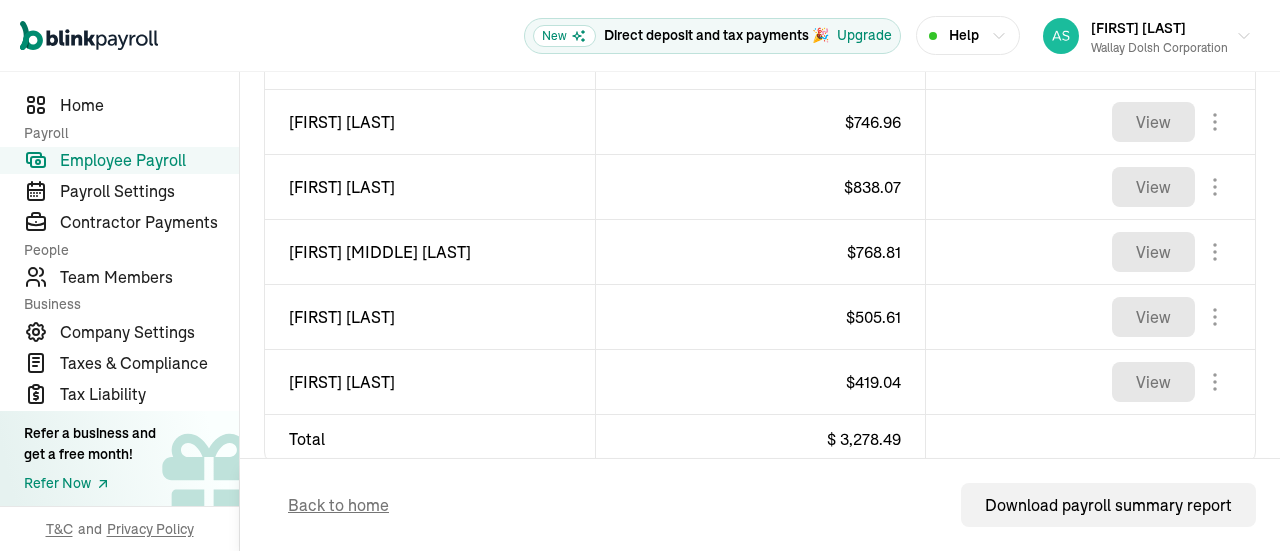 click on "Download payroll summary report" at bounding box center [1108, 505] 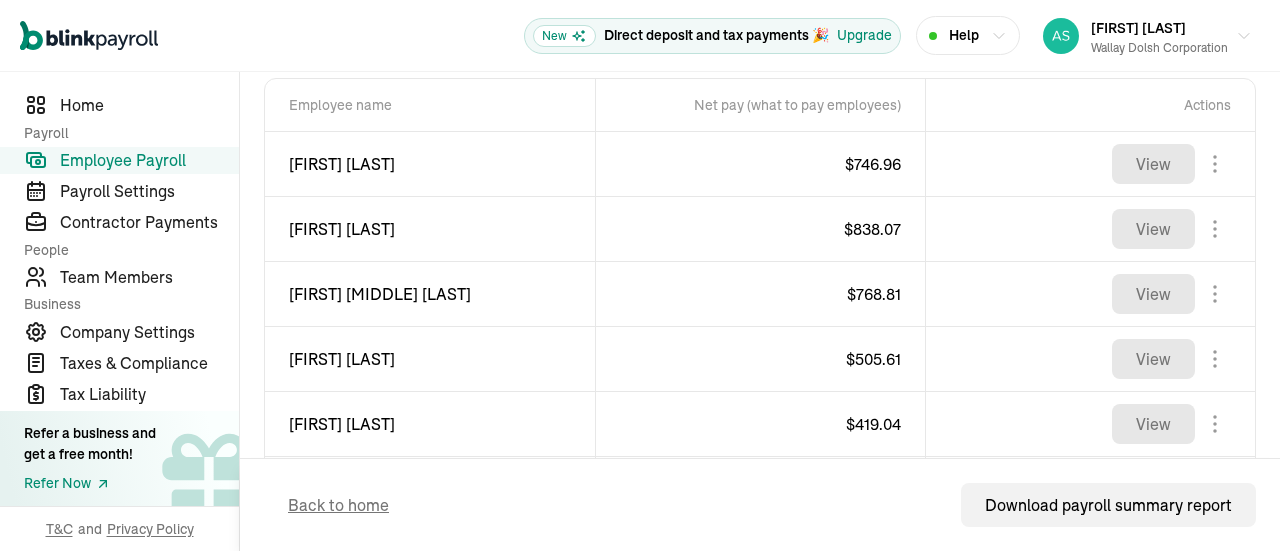 scroll, scrollTop: 835, scrollLeft: 0, axis: vertical 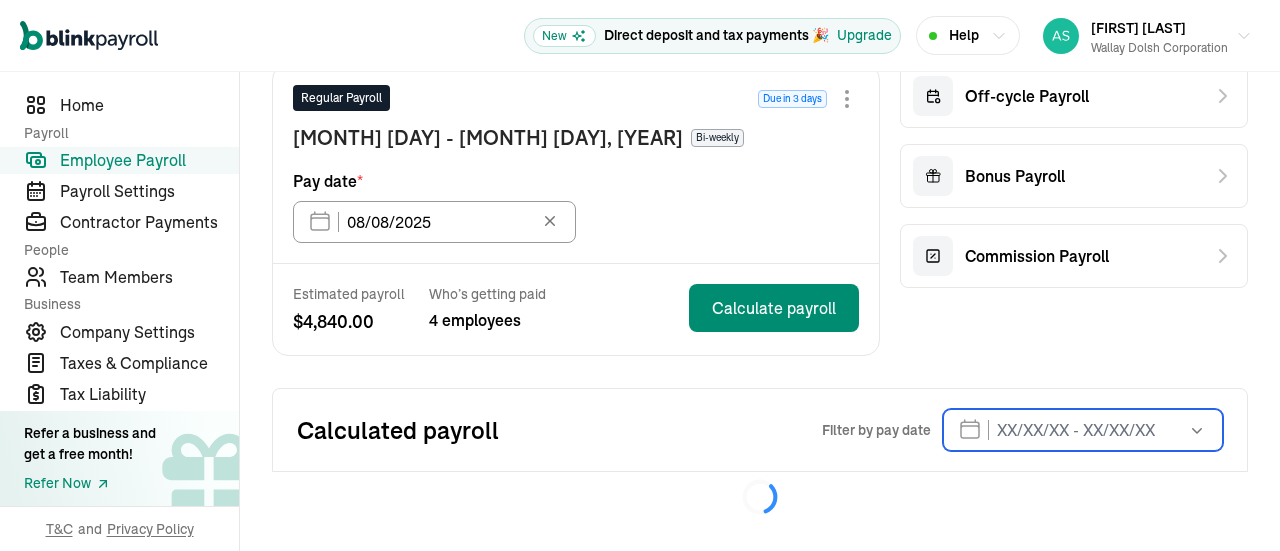 click at bounding box center [1083, 430] 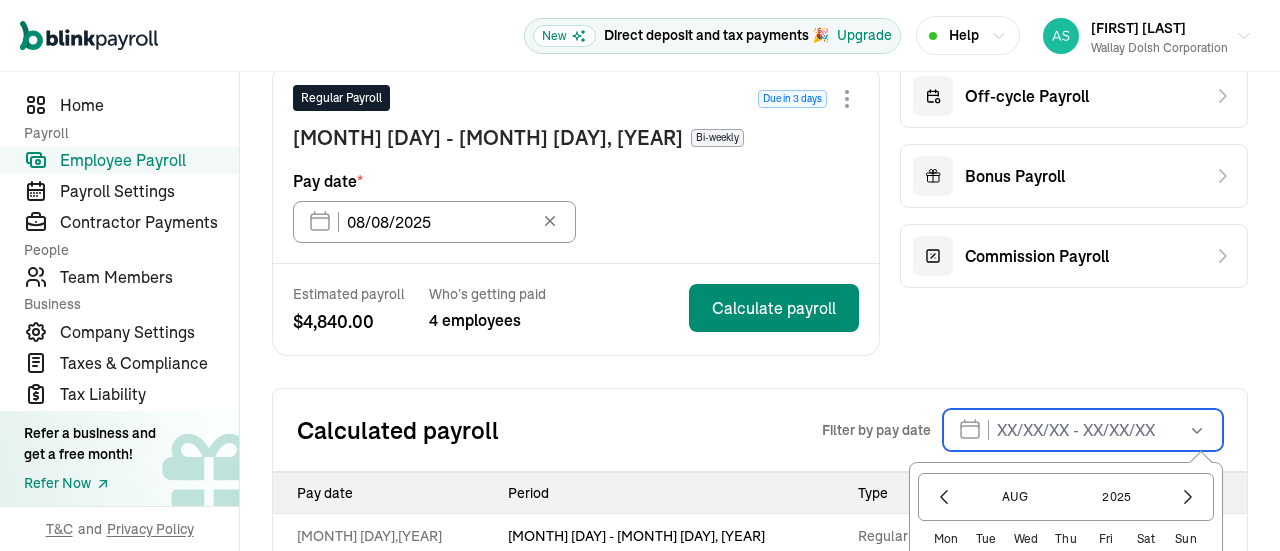 scroll, scrollTop: 361, scrollLeft: 0, axis: vertical 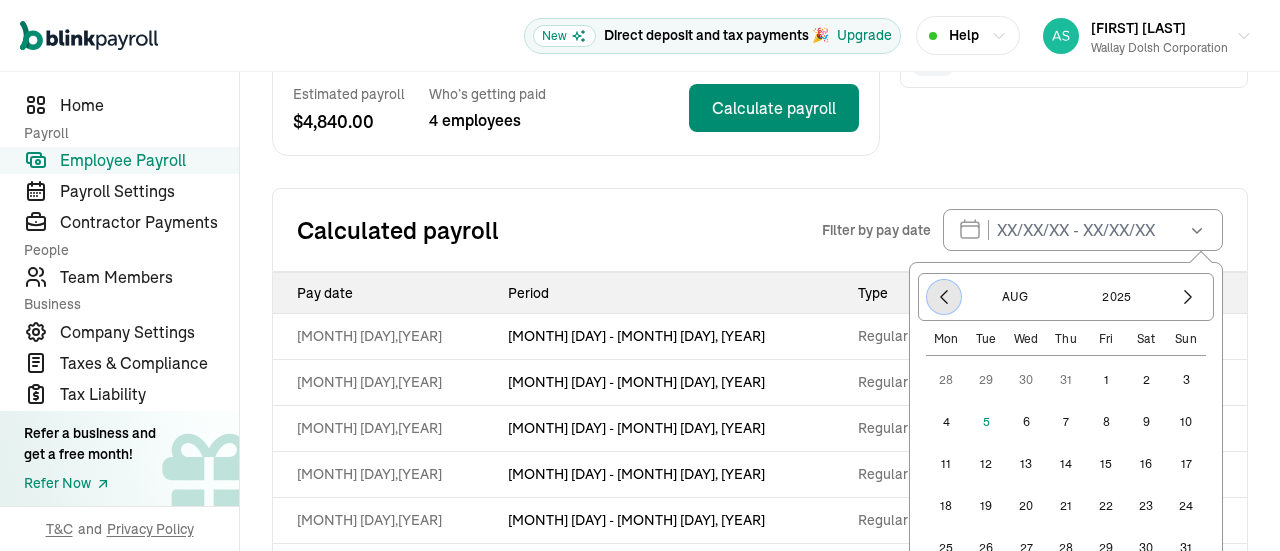 click 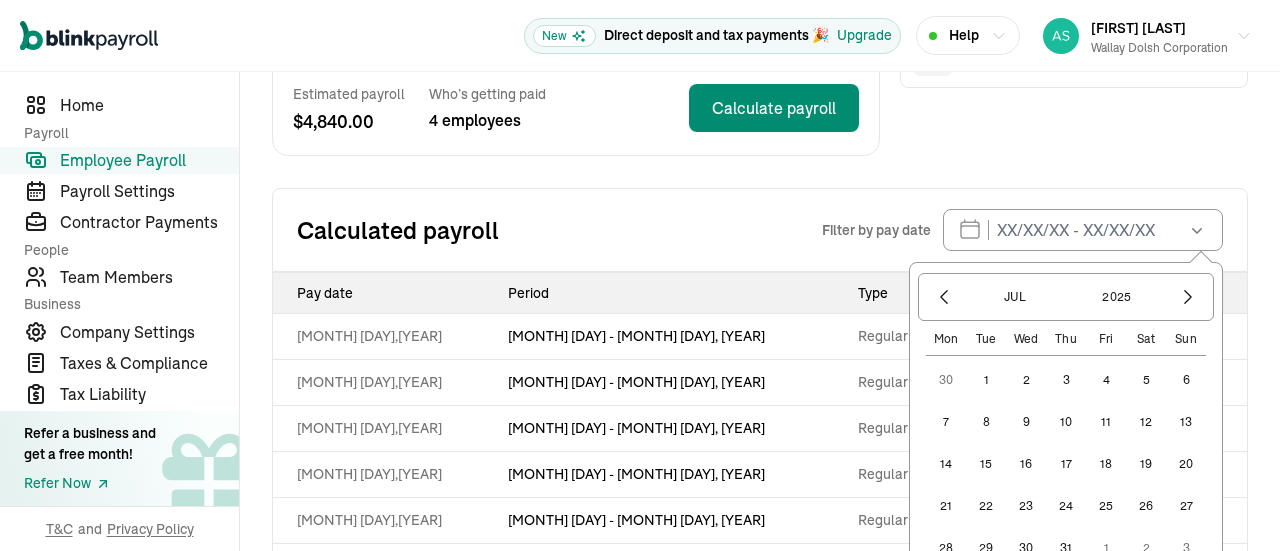 click on "1" at bounding box center (986, 380) 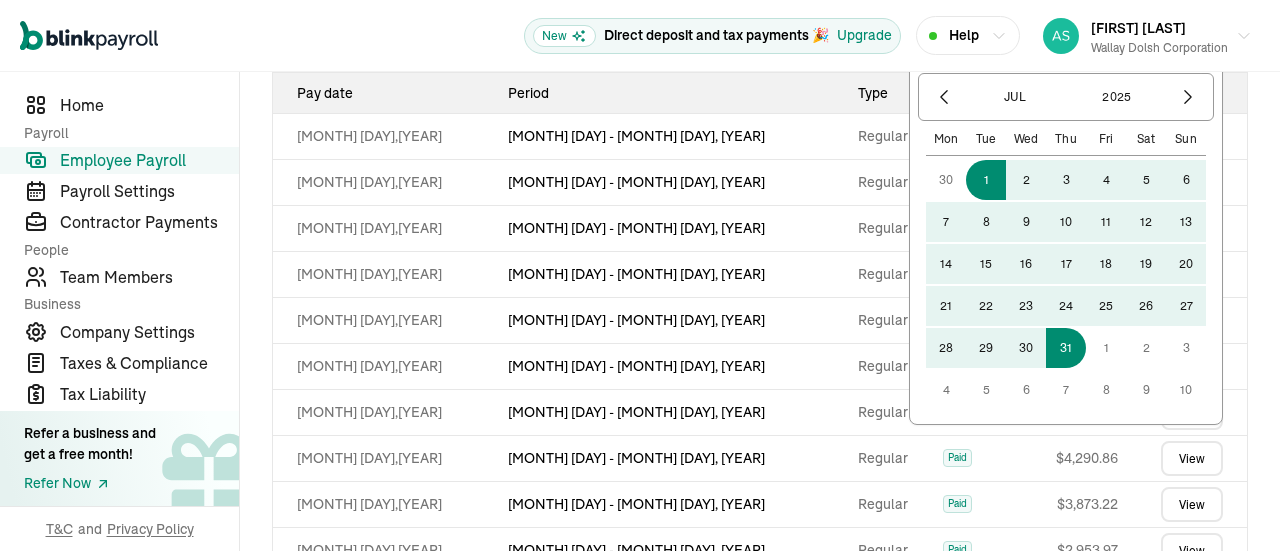 click on "31" at bounding box center (1066, 348) 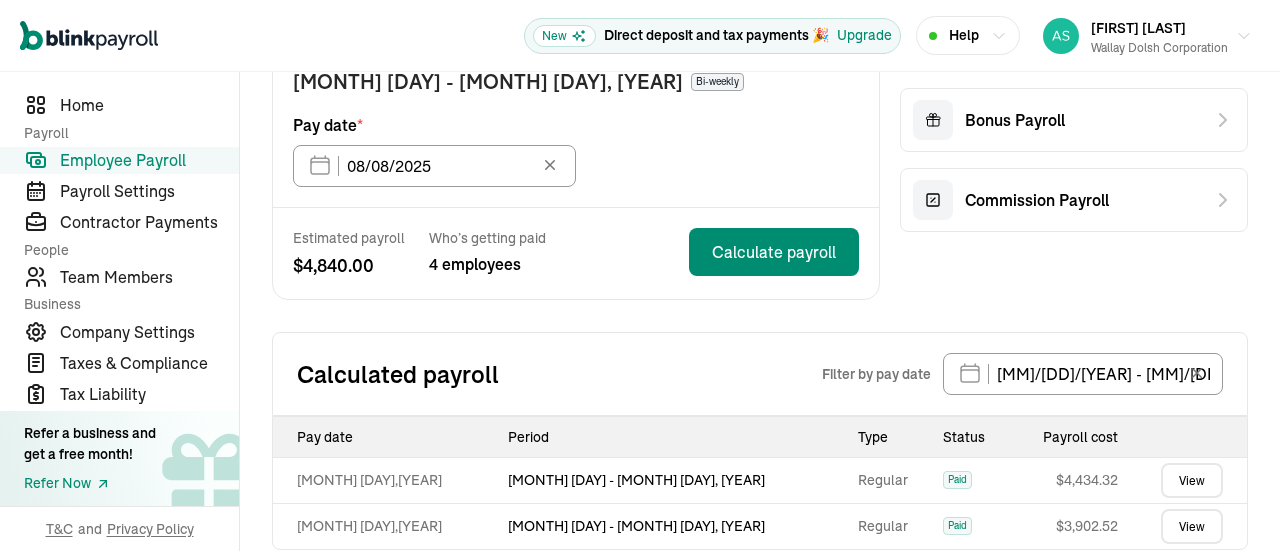 scroll, scrollTop: 244, scrollLeft: 0, axis: vertical 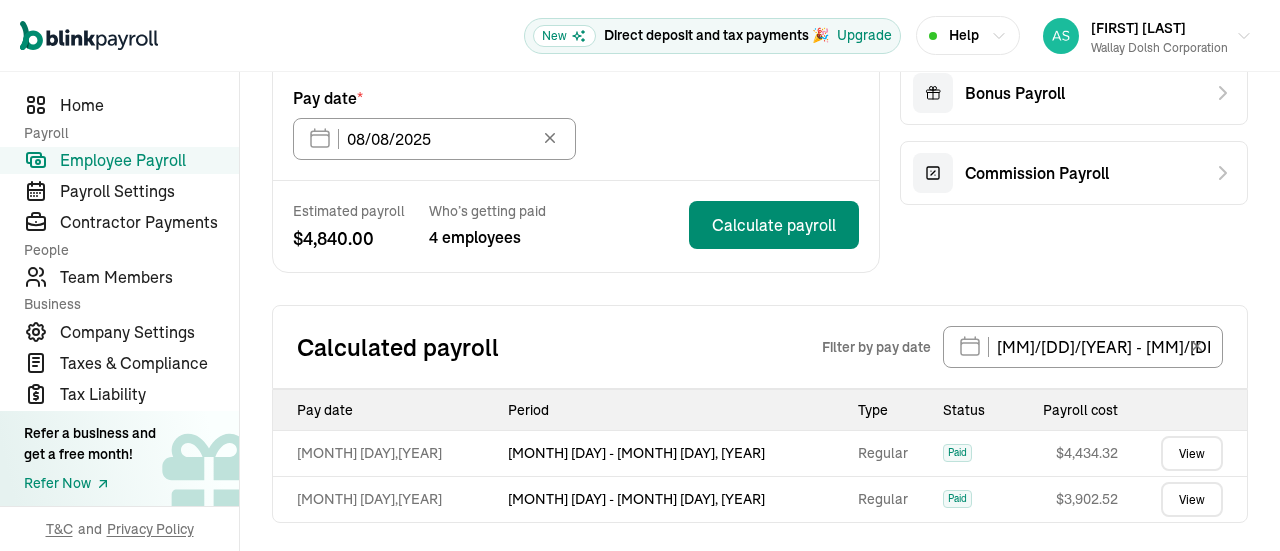 click on "View" at bounding box center (1192, 453) 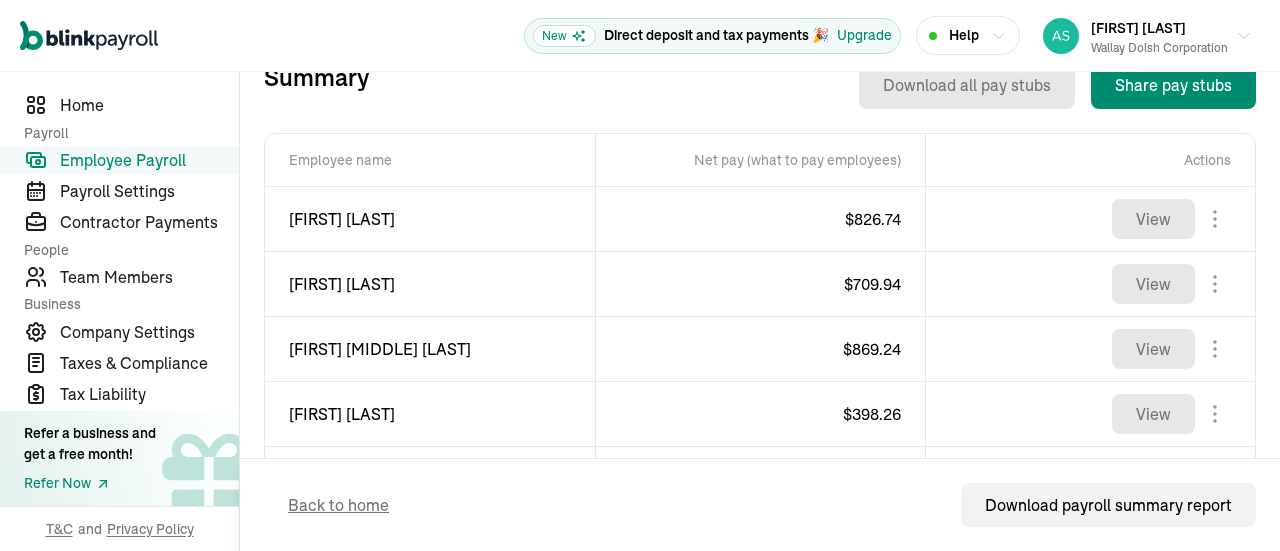 scroll, scrollTop: 835, scrollLeft: 0, axis: vertical 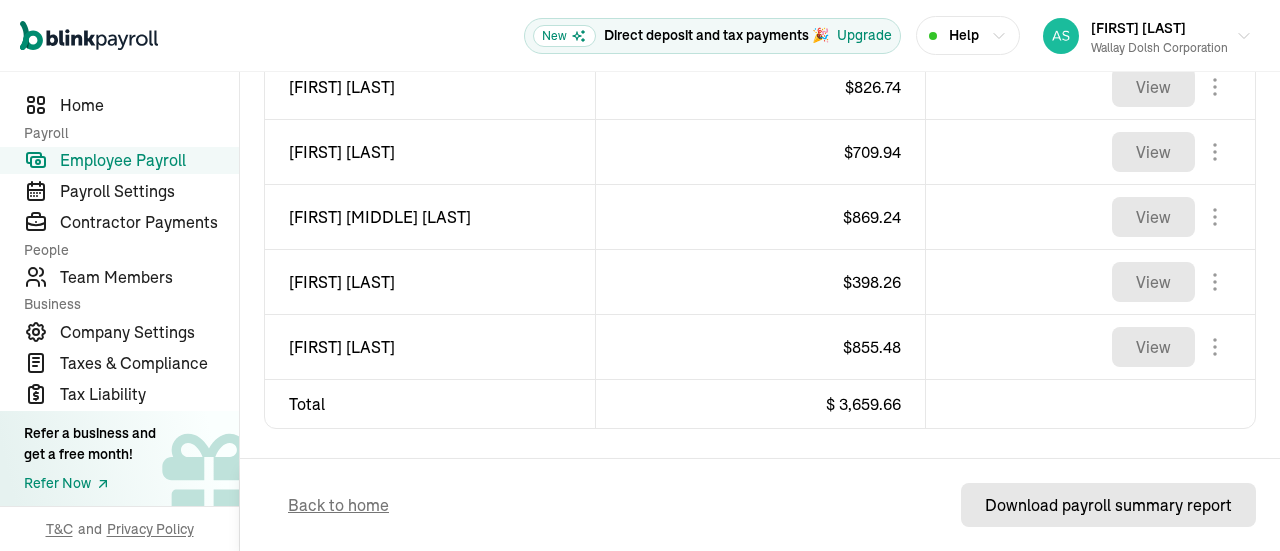 click on "Download payroll summary report" at bounding box center (1108, 505) 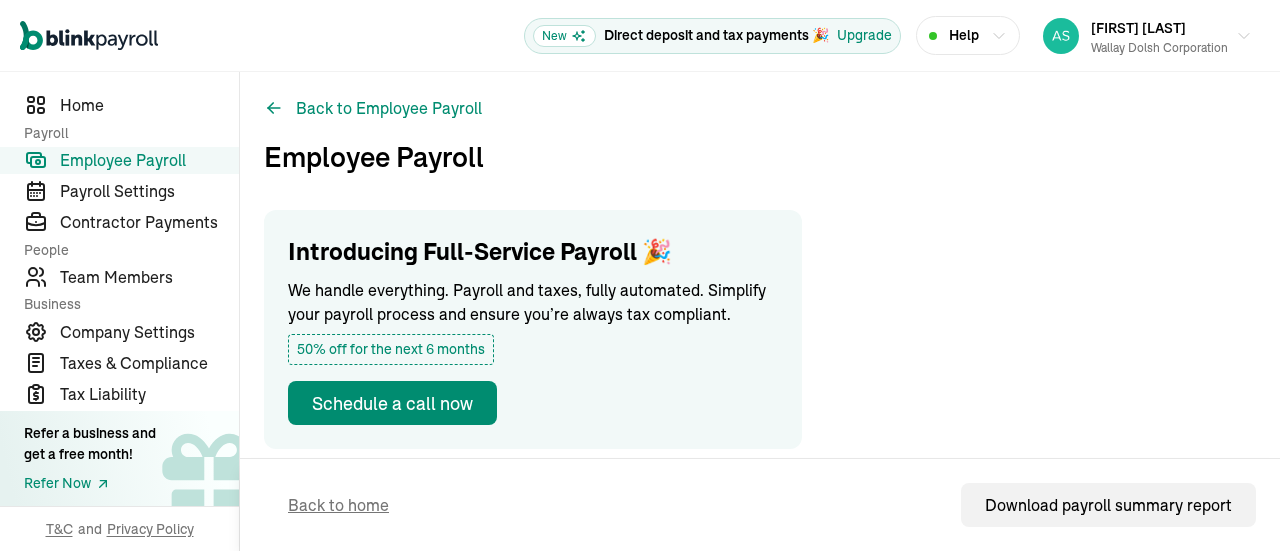scroll, scrollTop: 0, scrollLeft: 0, axis: both 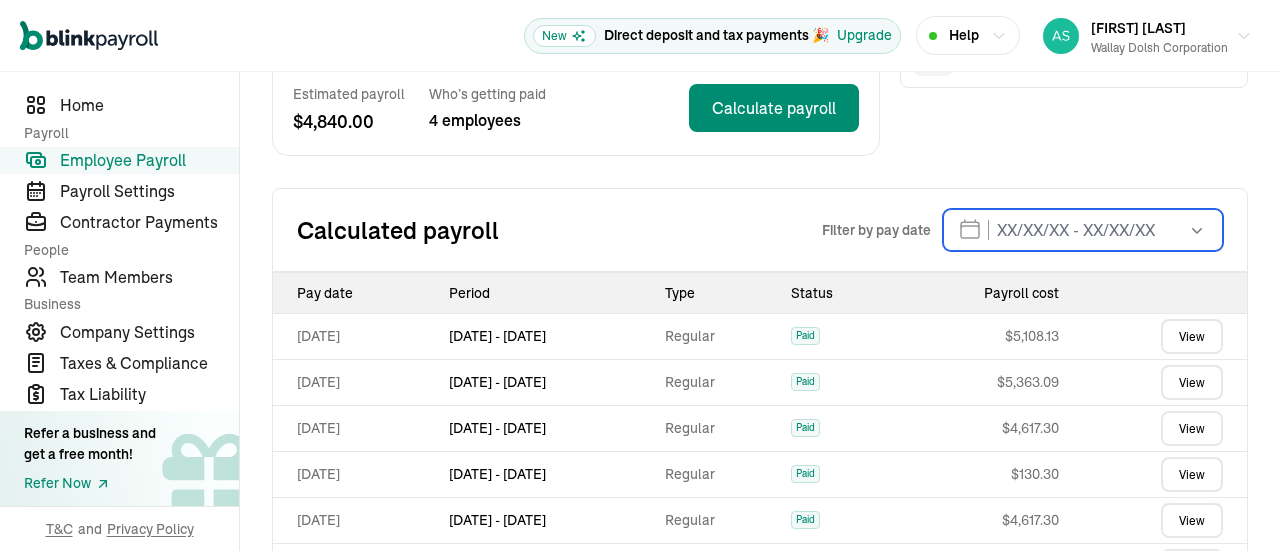 click at bounding box center [1083, 230] 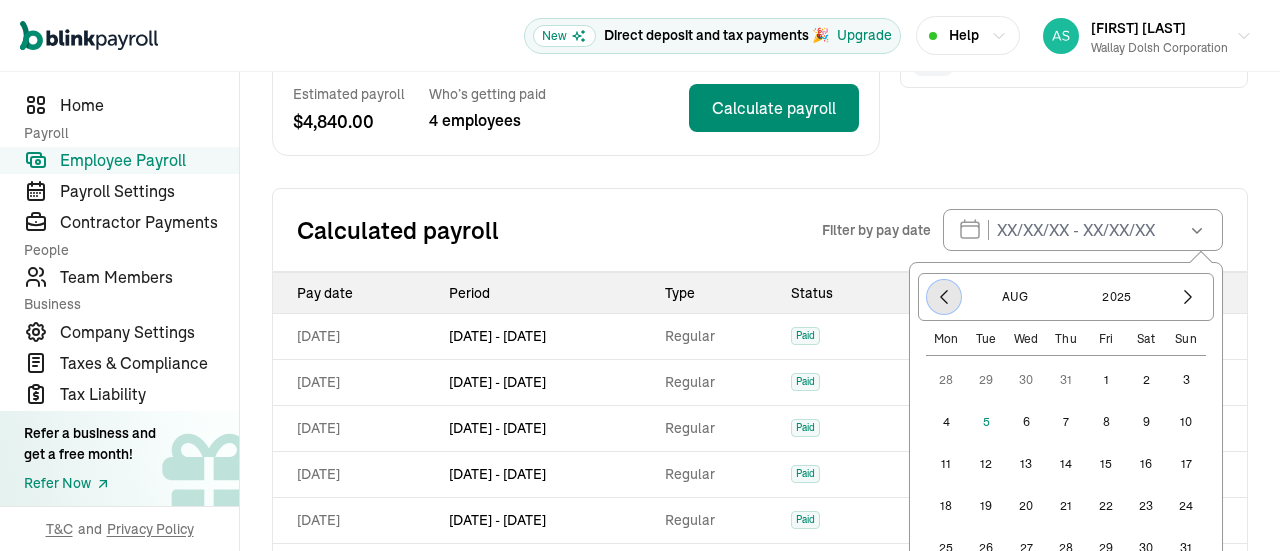 click 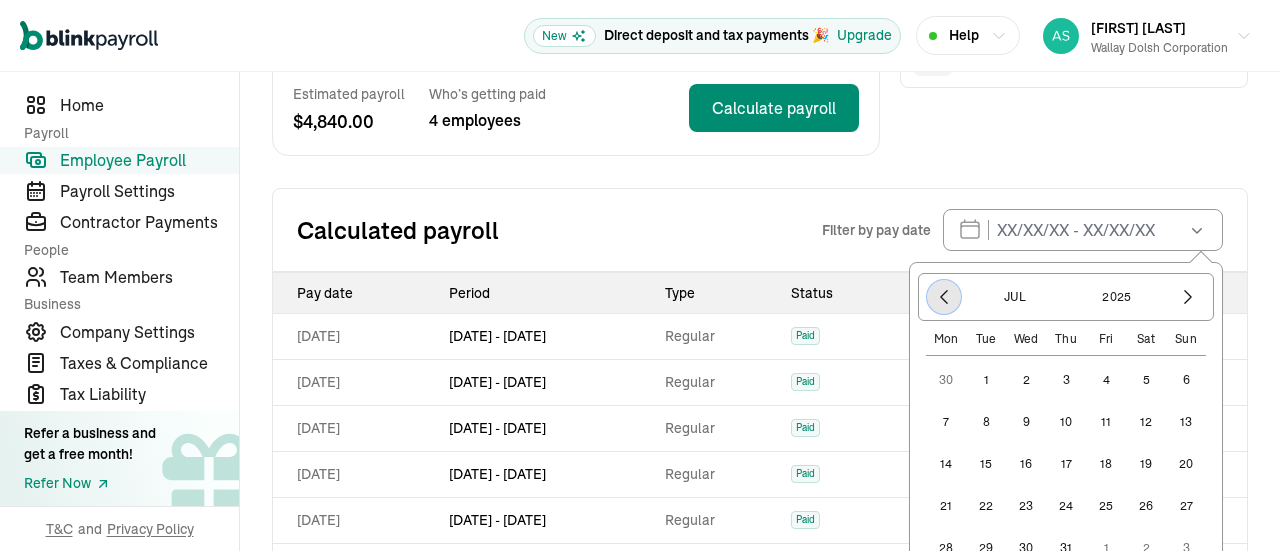 click 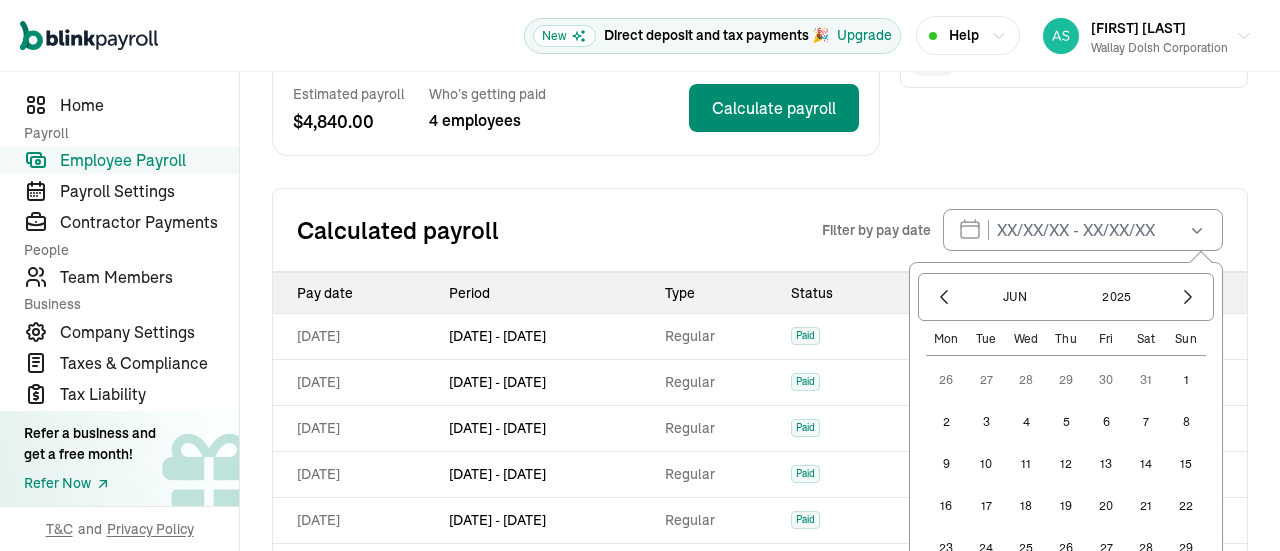 click on "1" at bounding box center [1186, 380] 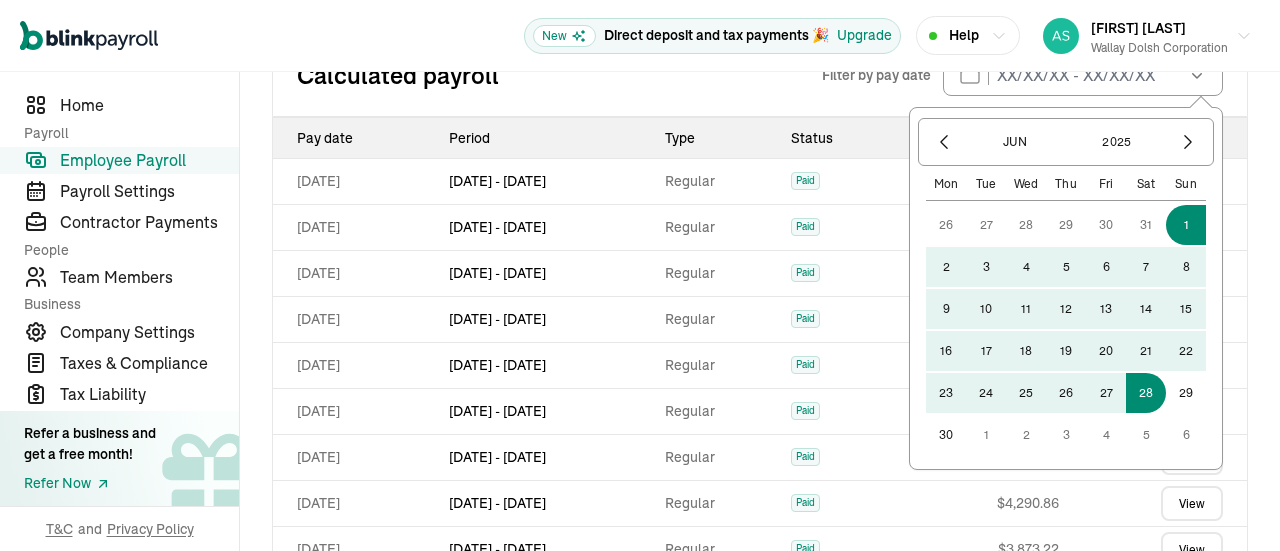 scroll, scrollTop: 561, scrollLeft: 0, axis: vertical 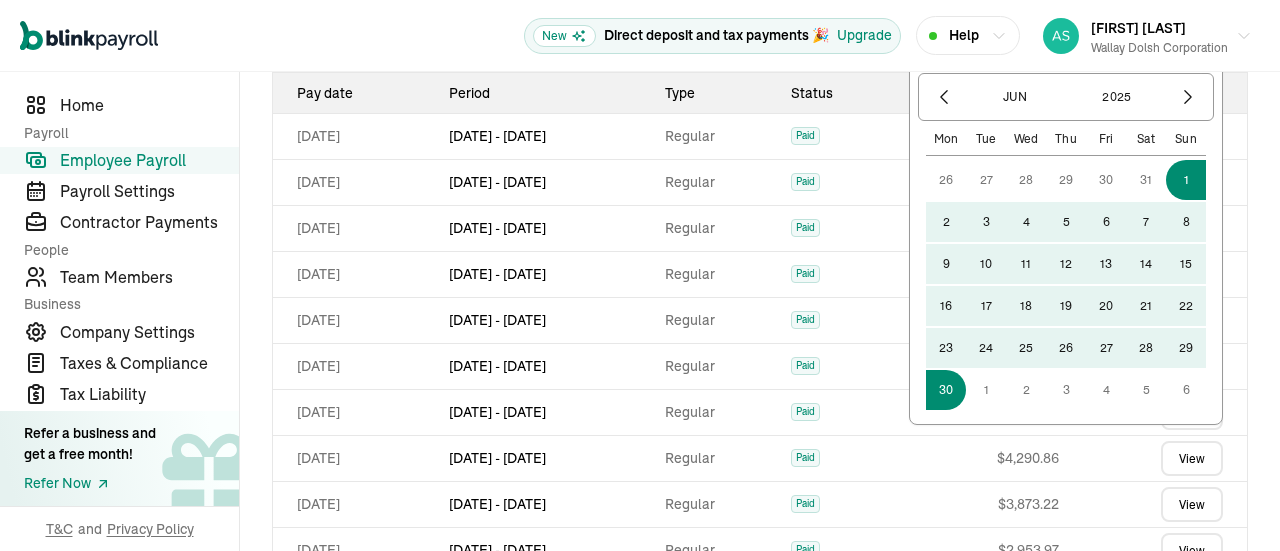 click on "30" at bounding box center (946, 390) 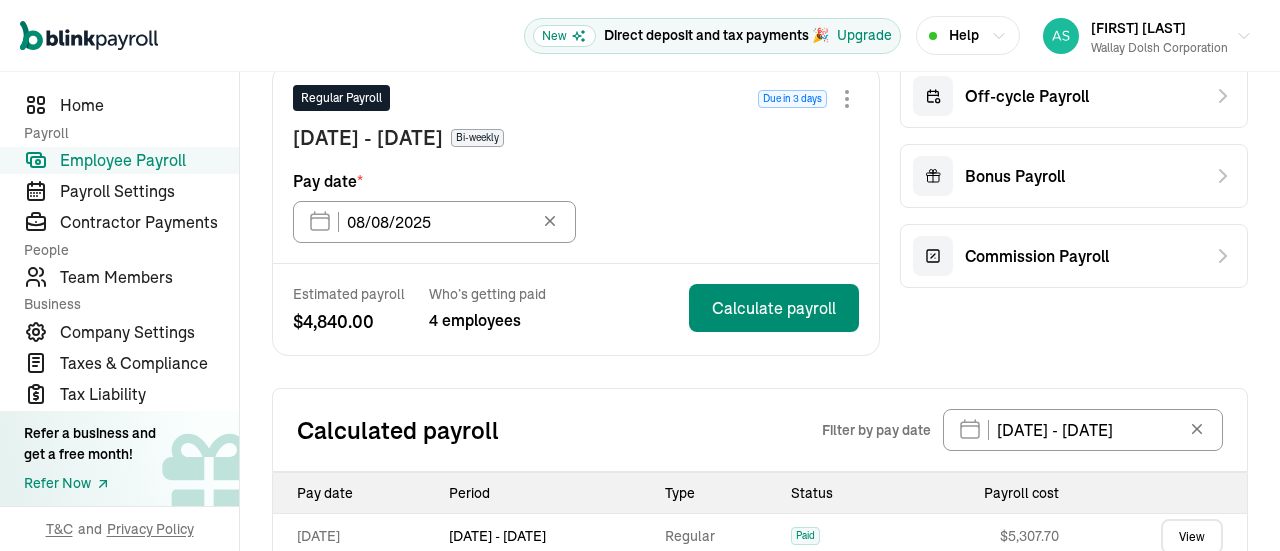 scroll, scrollTop: 244, scrollLeft: 0, axis: vertical 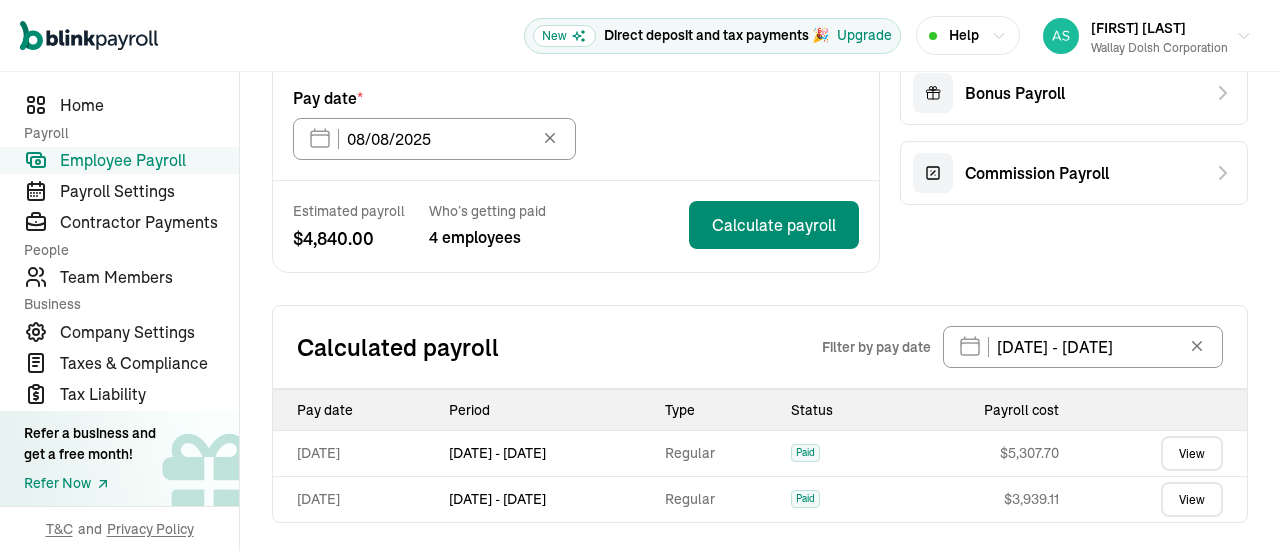 click on "View" at bounding box center [1192, 499] 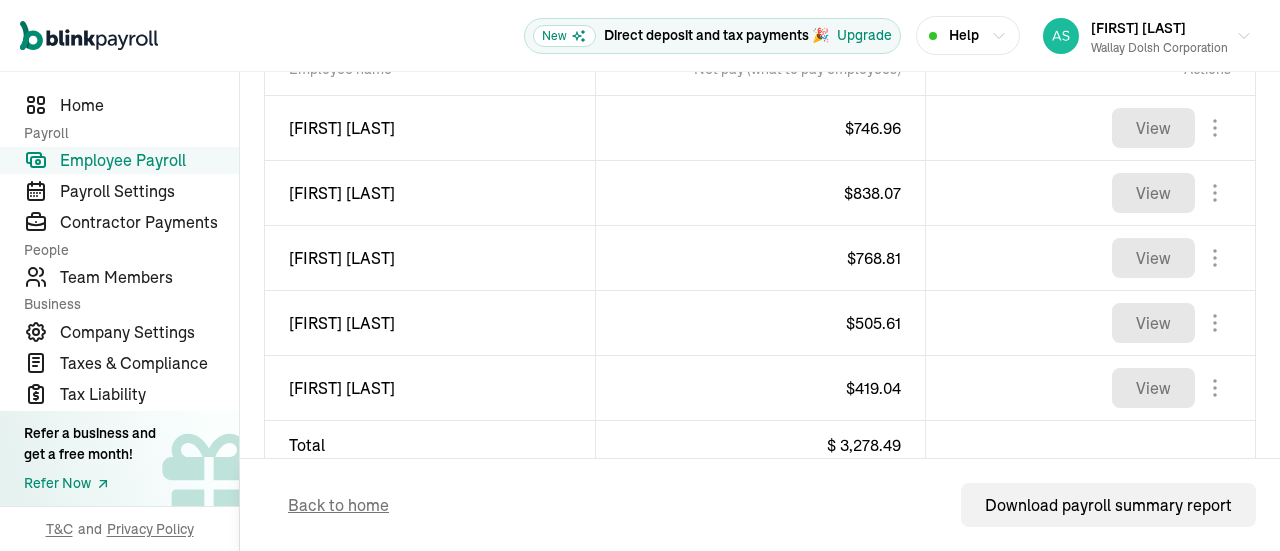 scroll, scrollTop: 800, scrollLeft: 0, axis: vertical 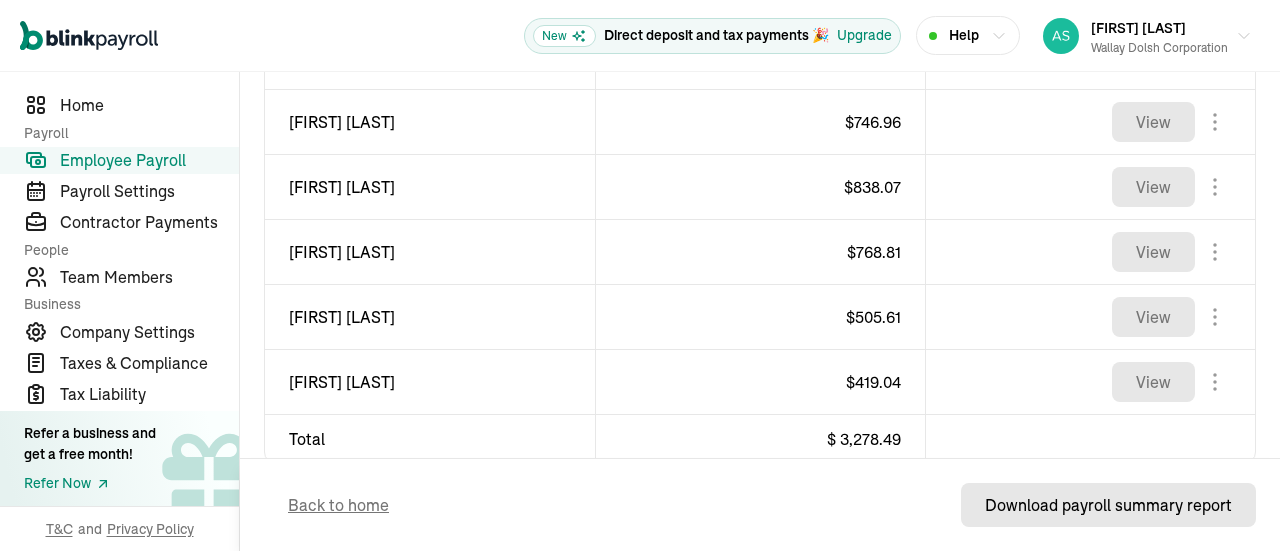 click on "Download payroll summary report" at bounding box center (1108, 505) 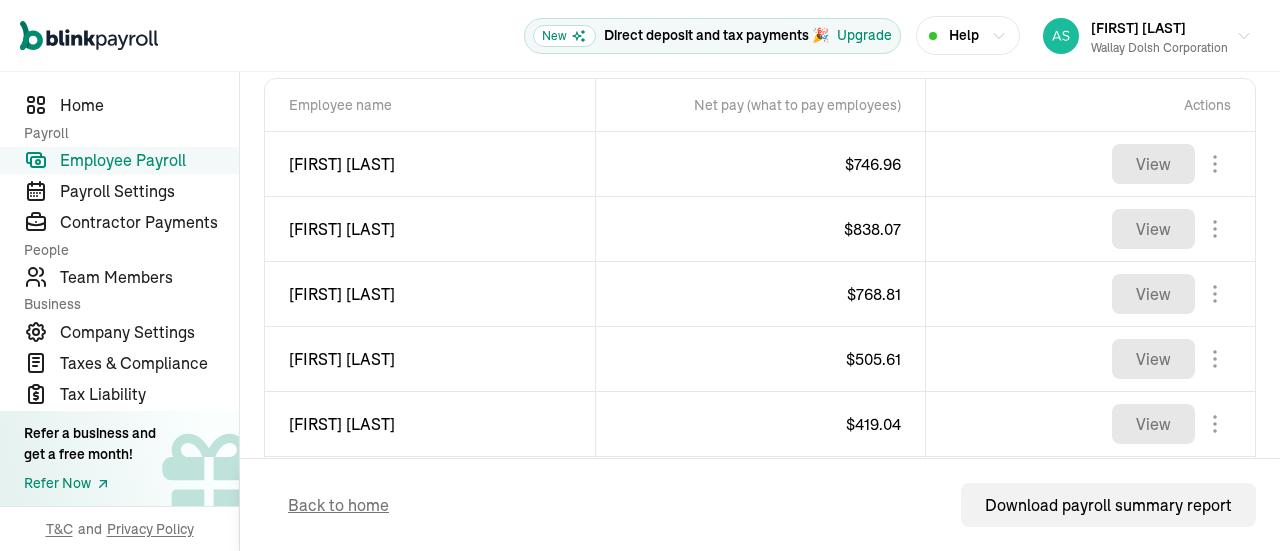 scroll, scrollTop: 835, scrollLeft: 0, axis: vertical 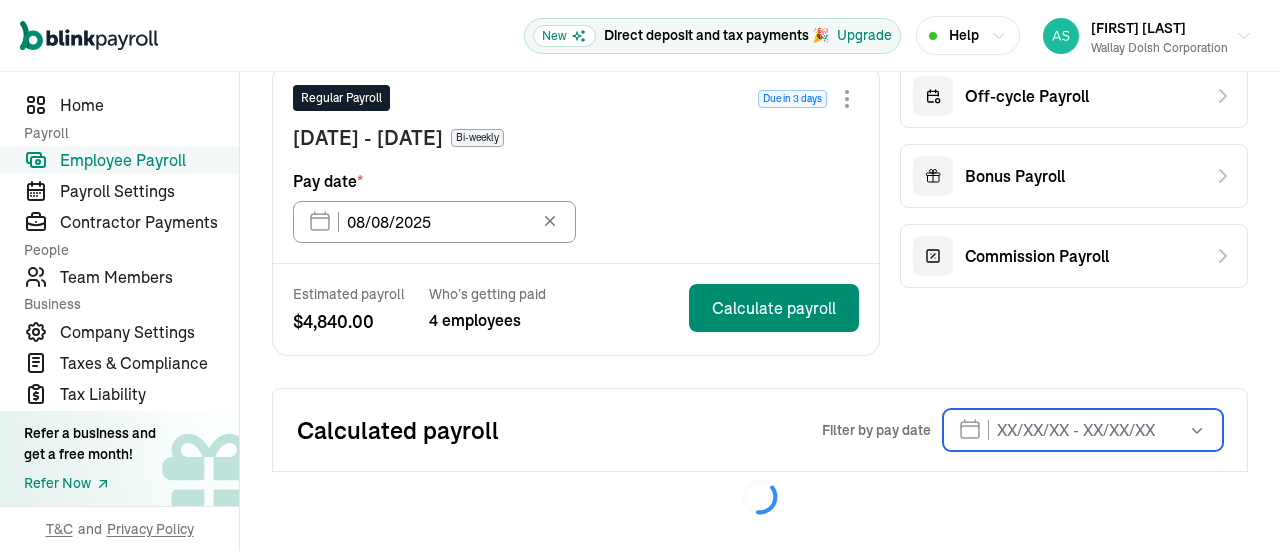 click at bounding box center (1083, 430) 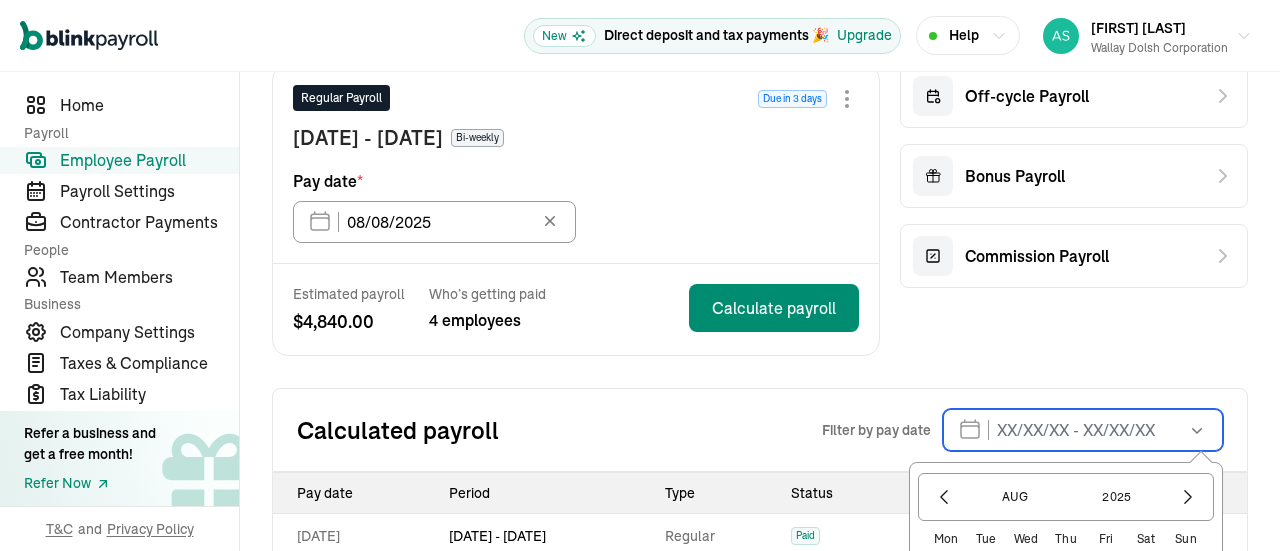 scroll, scrollTop: 361, scrollLeft: 0, axis: vertical 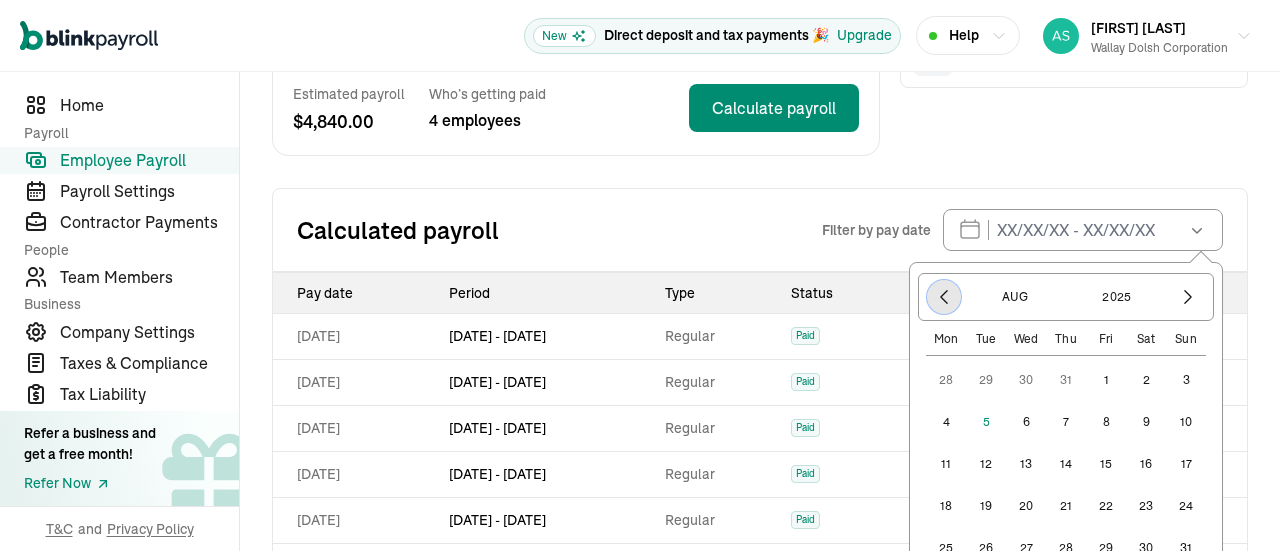click 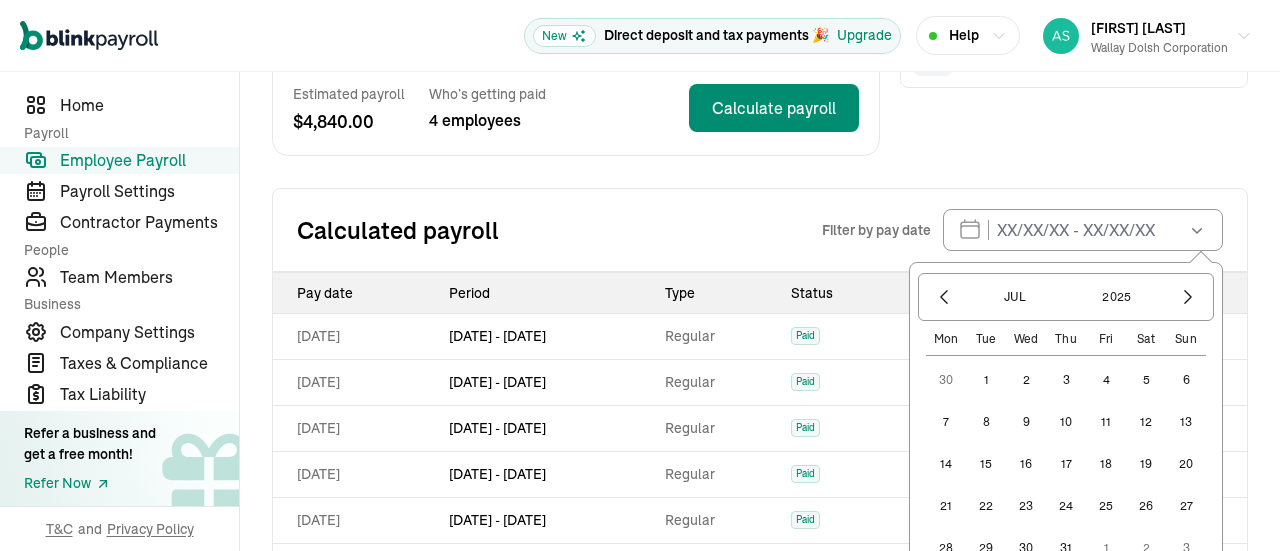 click on "1" at bounding box center (986, 380) 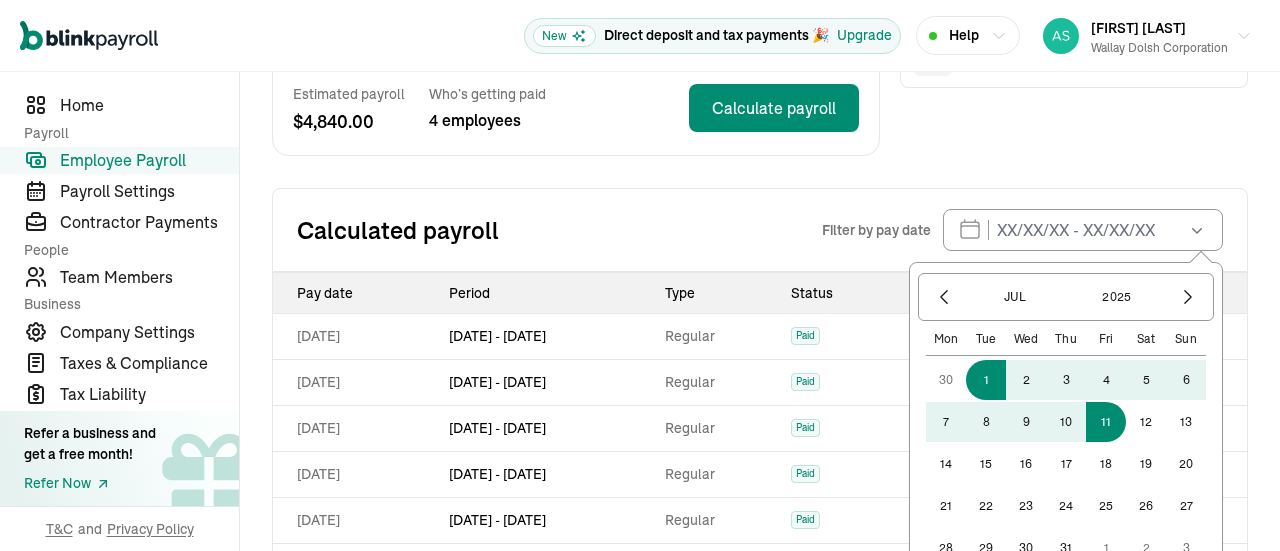 scroll, scrollTop: 561, scrollLeft: 0, axis: vertical 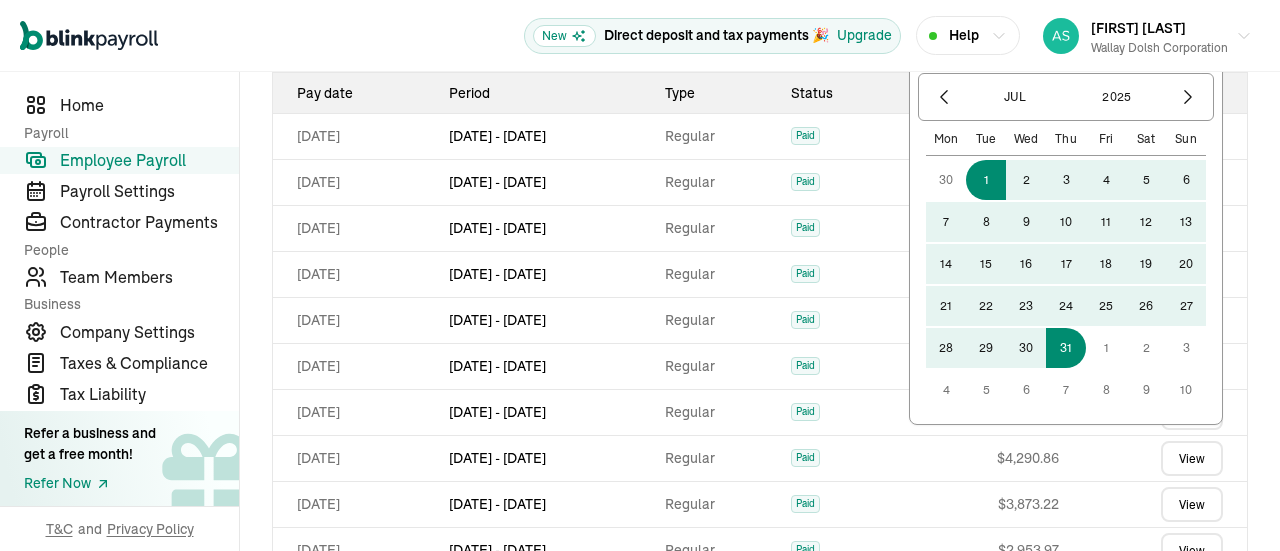 click on "31" at bounding box center (1066, 348) 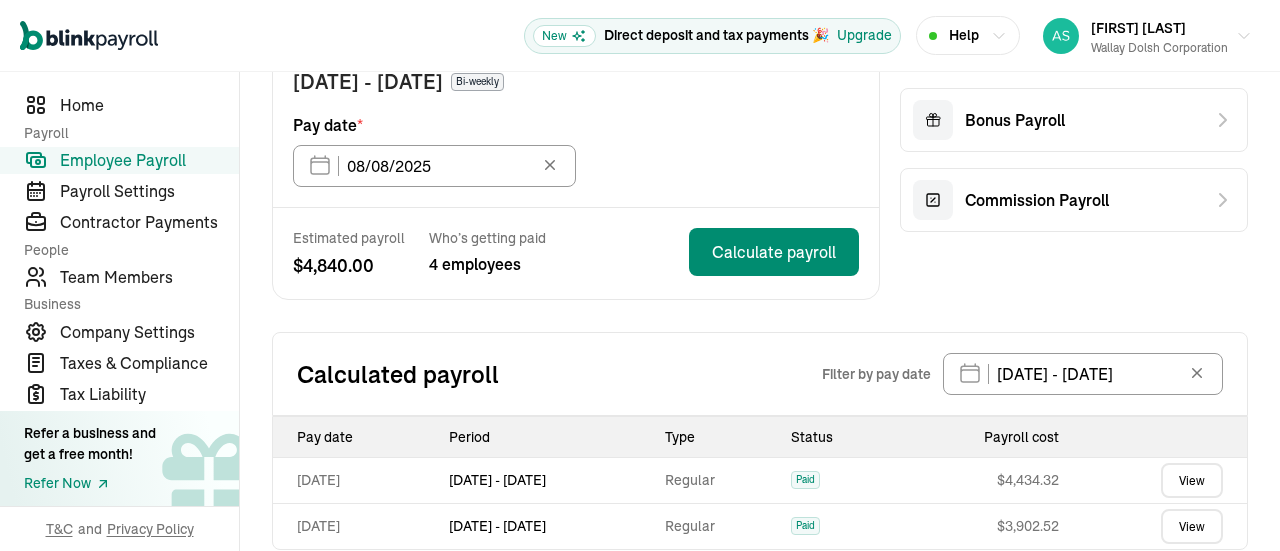 scroll, scrollTop: 244, scrollLeft: 0, axis: vertical 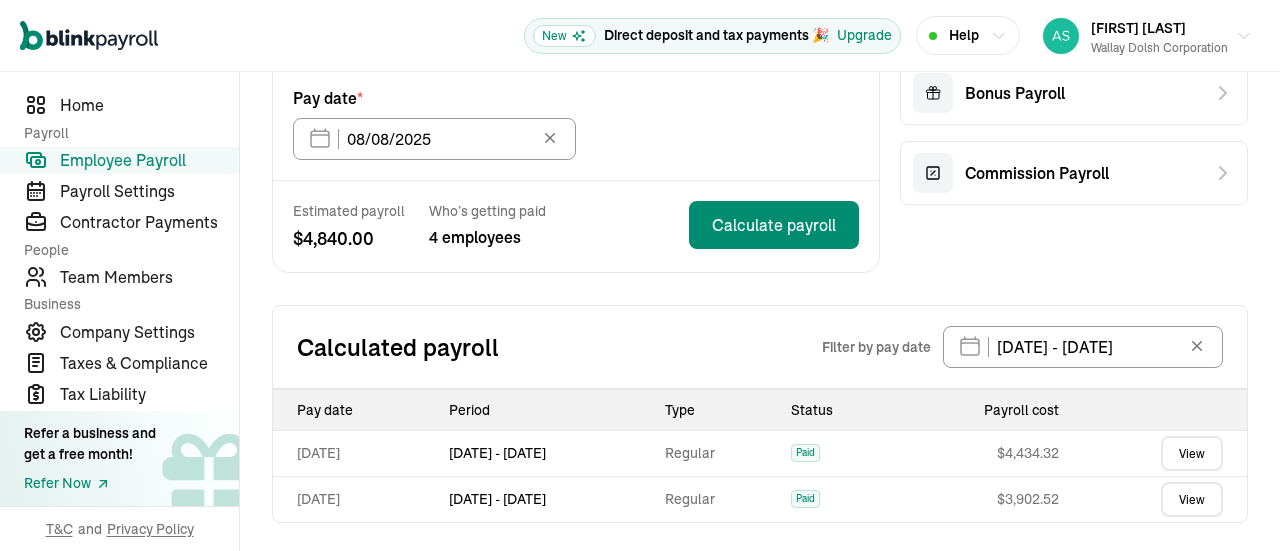click on "View" at bounding box center (1192, 453) 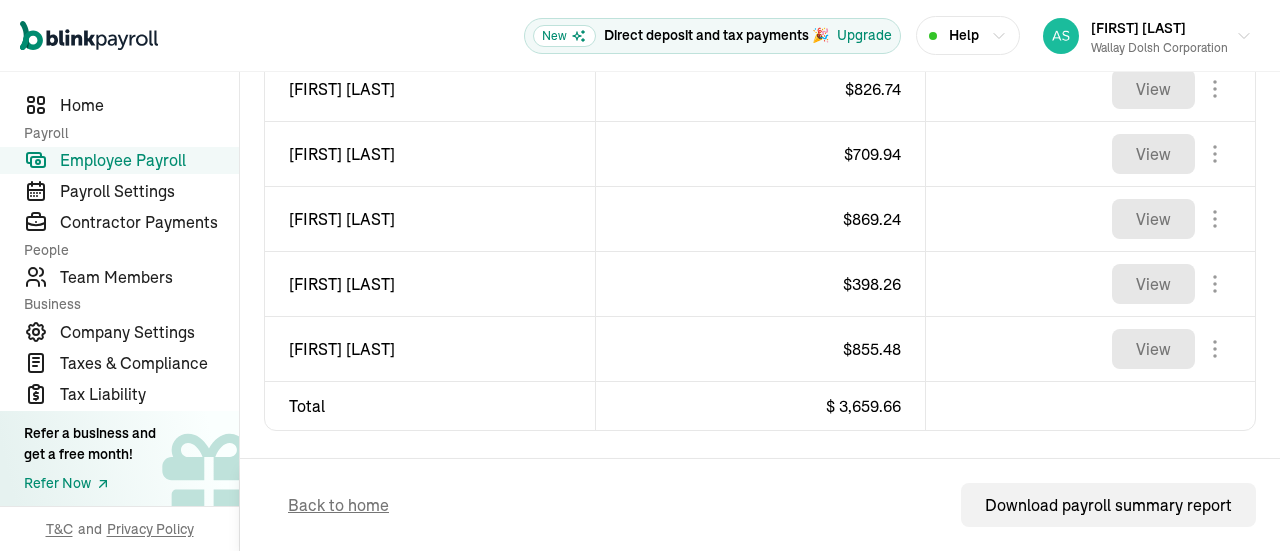 scroll, scrollTop: 835, scrollLeft: 0, axis: vertical 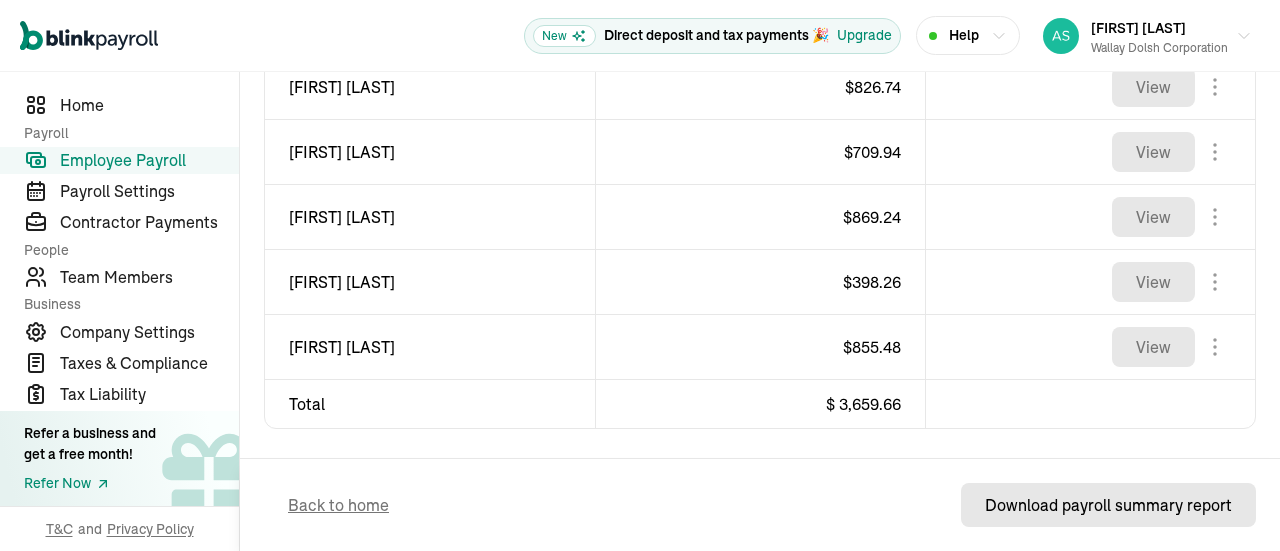 click on "Download payroll summary report" at bounding box center [1108, 505] 